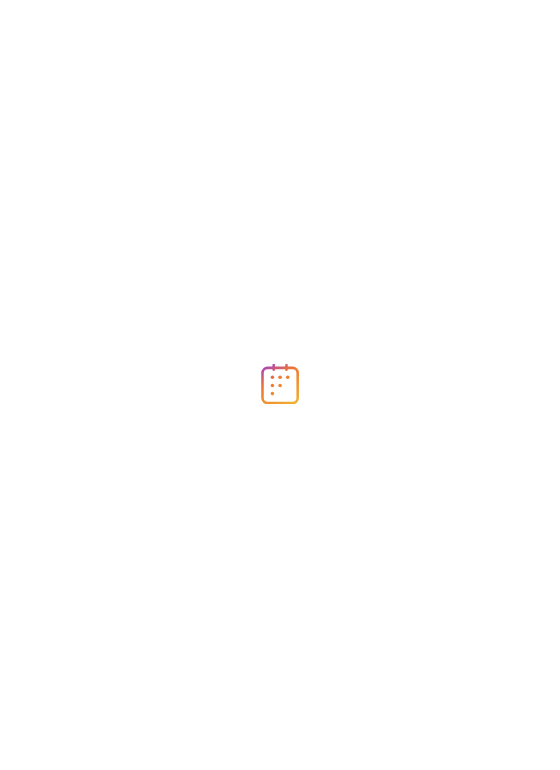 scroll, scrollTop: 0, scrollLeft: 0, axis: both 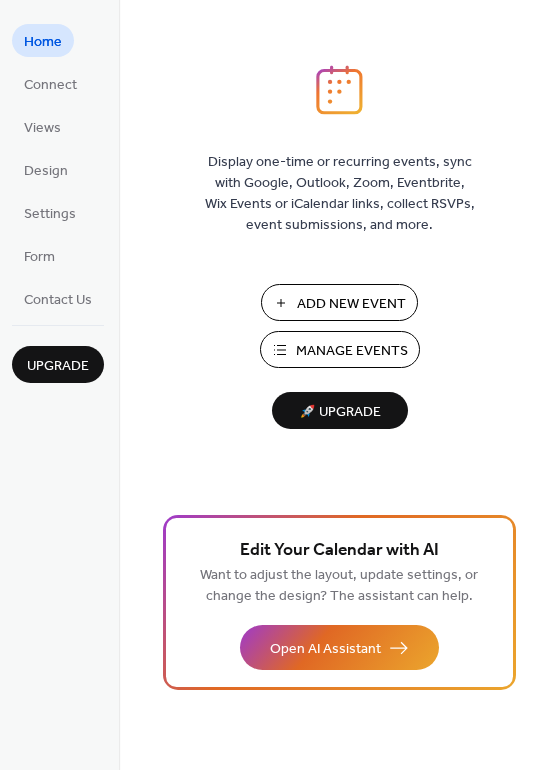 click on "Manage Events" at bounding box center (352, 351) 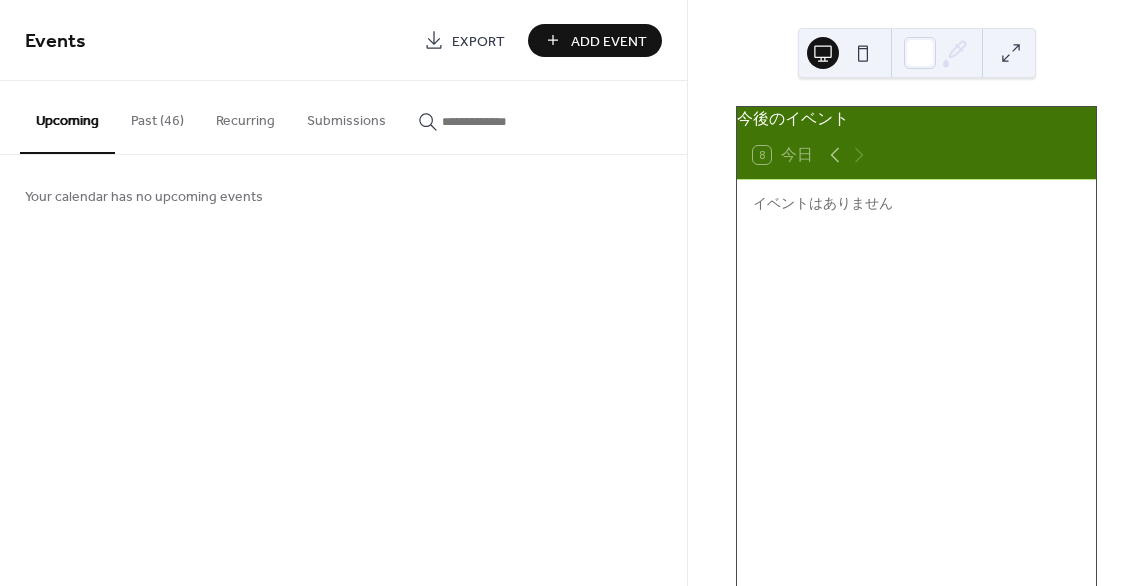 scroll, scrollTop: 0, scrollLeft: 0, axis: both 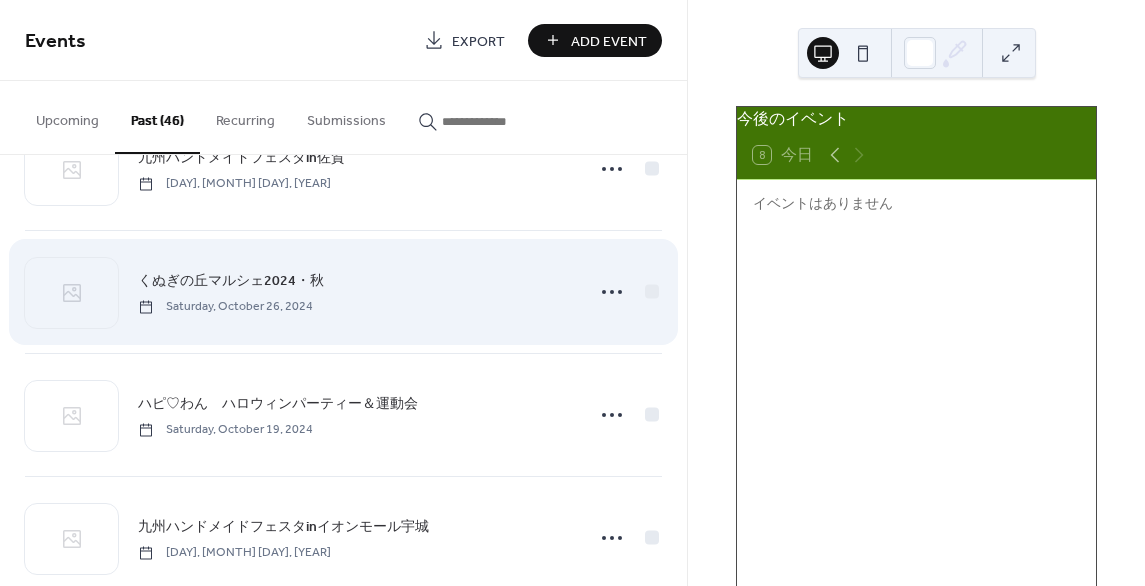 click on "くぬぎの丘マルシェ2024・秋 Saturday, October 26, 2024" at bounding box center [355, 291] 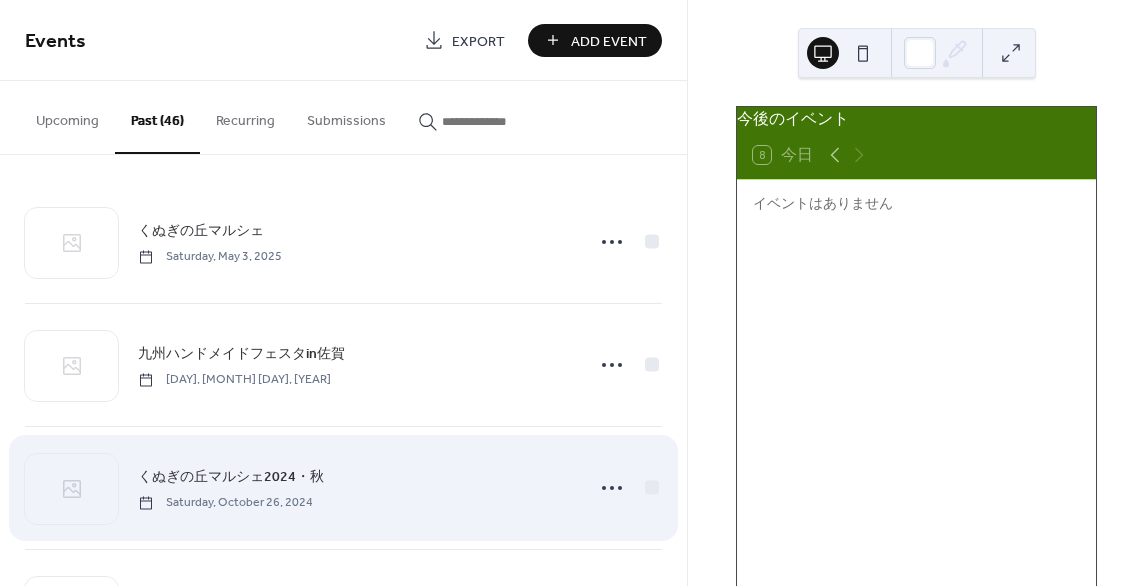 scroll, scrollTop: 0, scrollLeft: 0, axis: both 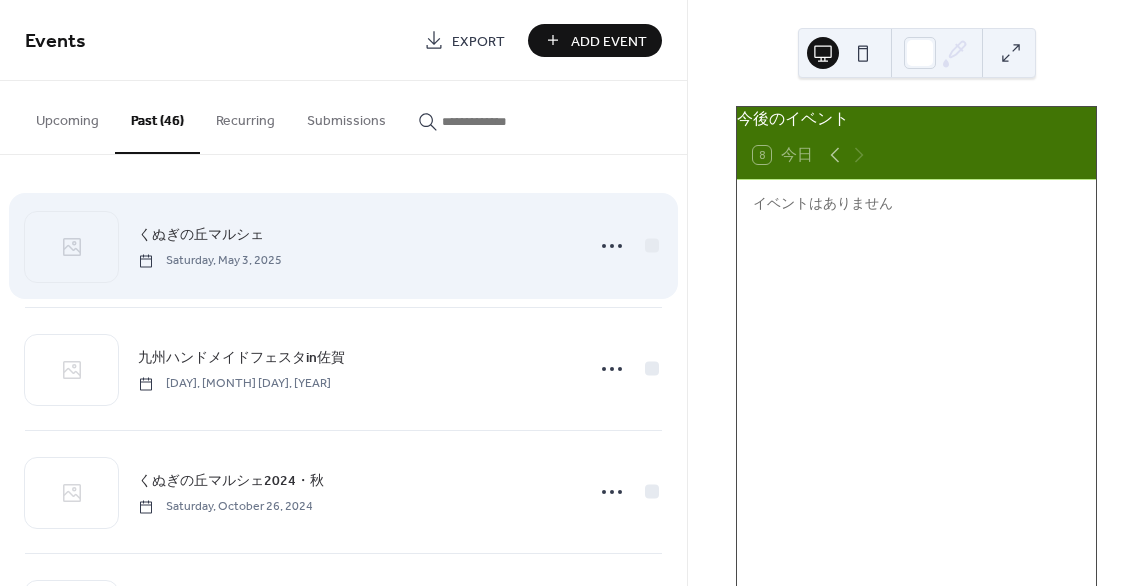 click on "くぬぎの丘マルシェ Saturday, May 3, 2025" at bounding box center [343, 246] 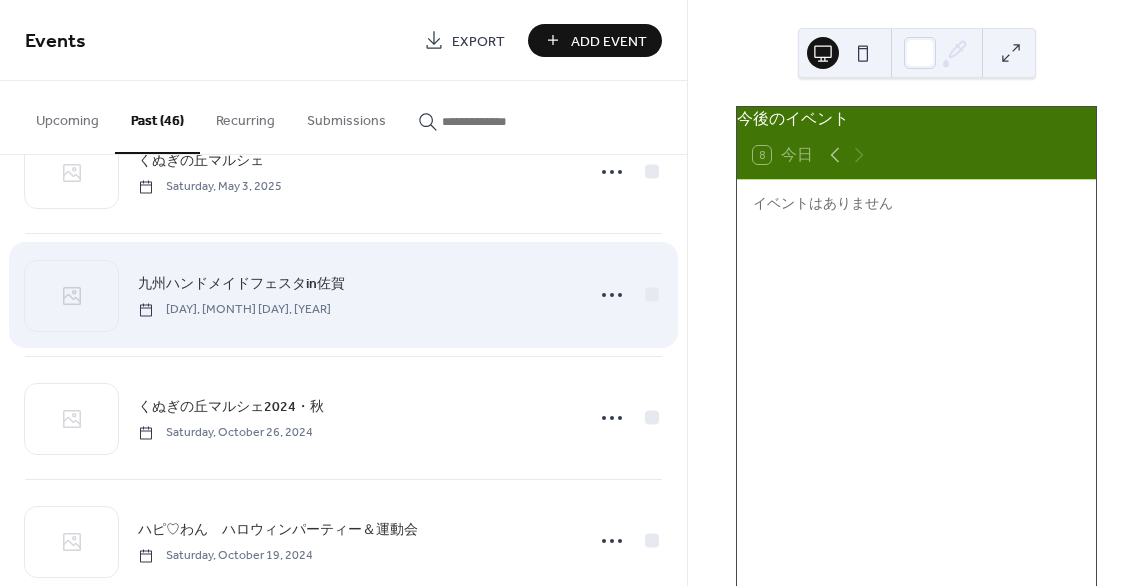 scroll, scrollTop: 0, scrollLeft: 0, axis: both 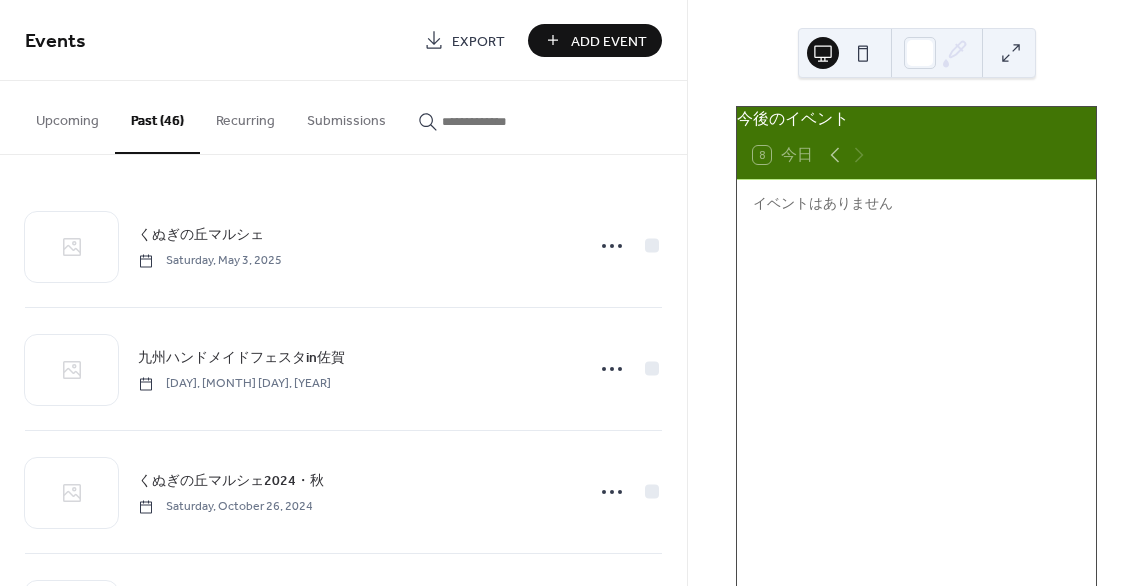 click on "Upcoming" at bounding box center [67, 116] 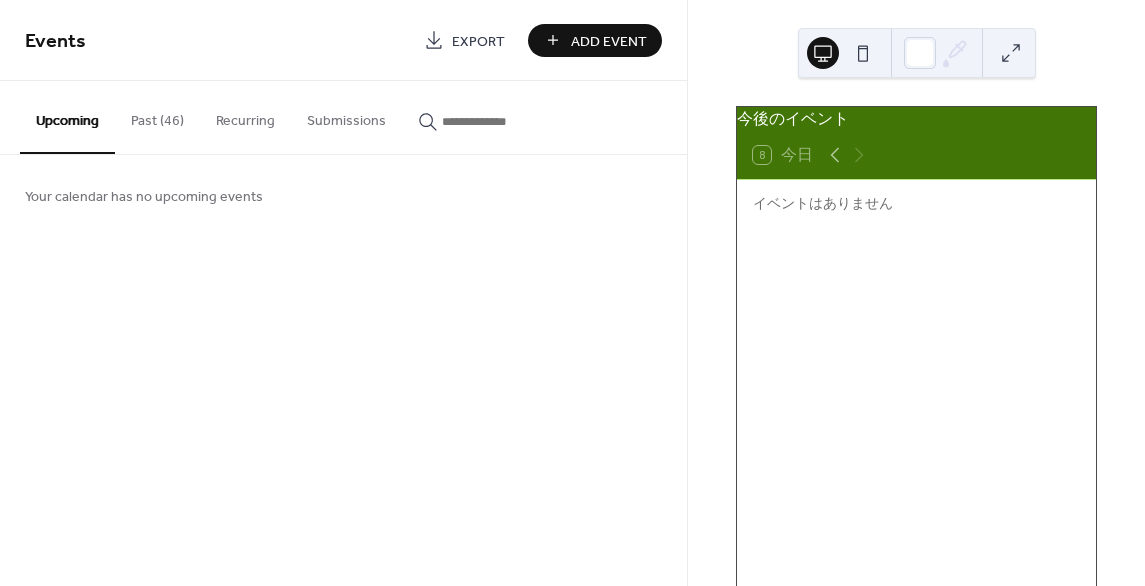 click at bounding box center (490, 116) 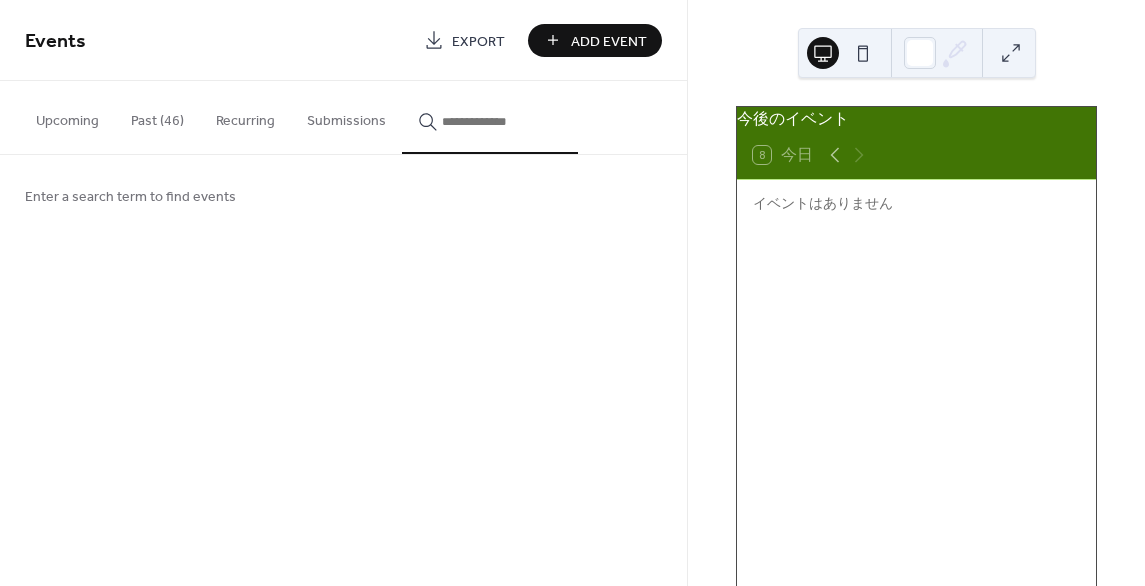 click on "Submissions" at bounding box center [346, 116] 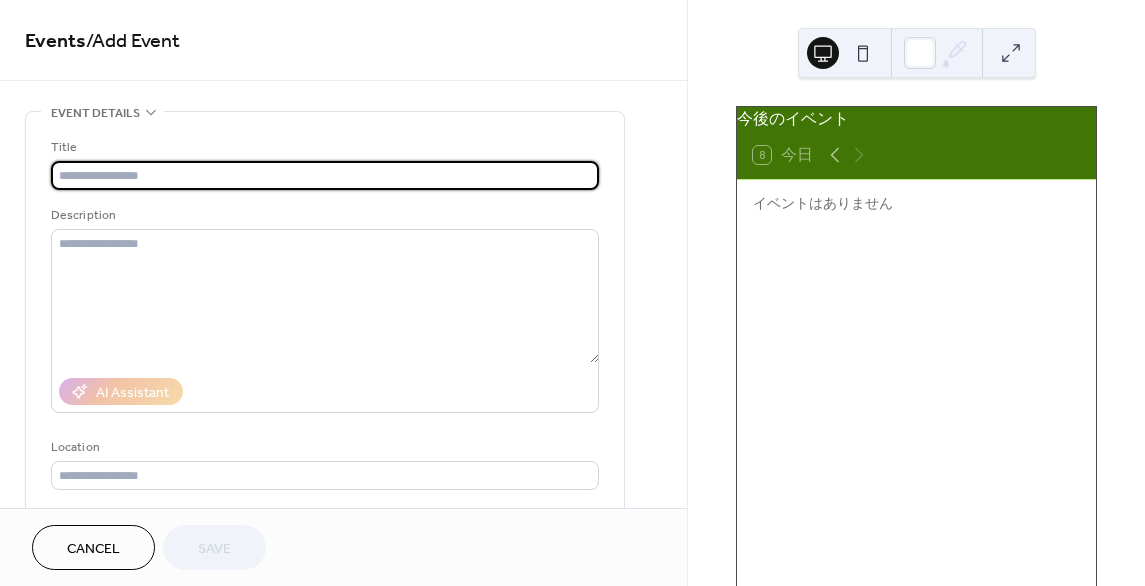 scroll, scrollTop: 0, scrollLeft: 0, axis: both 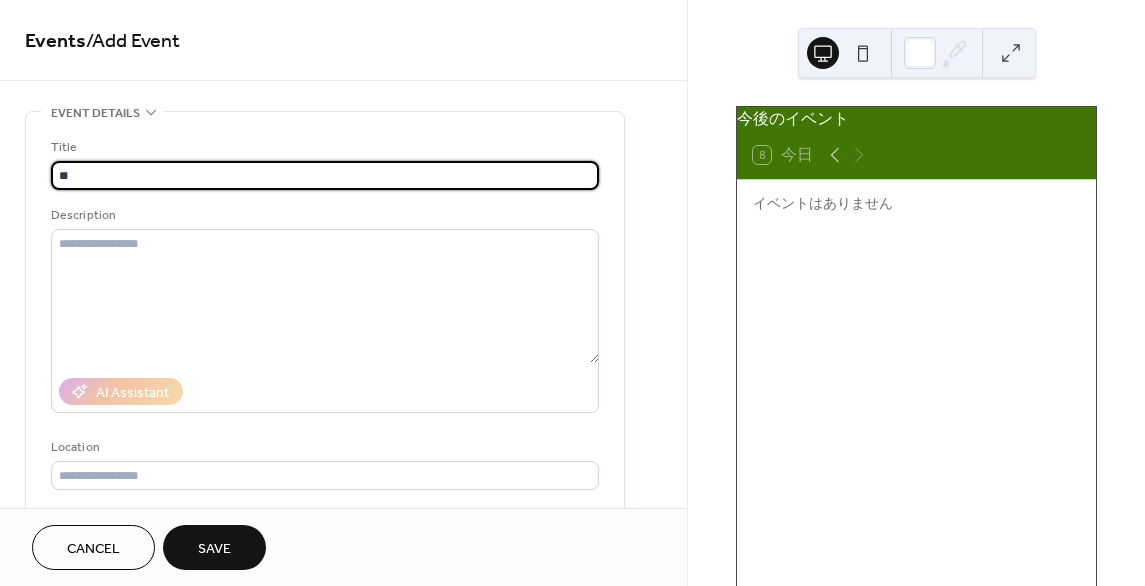 type on "*" 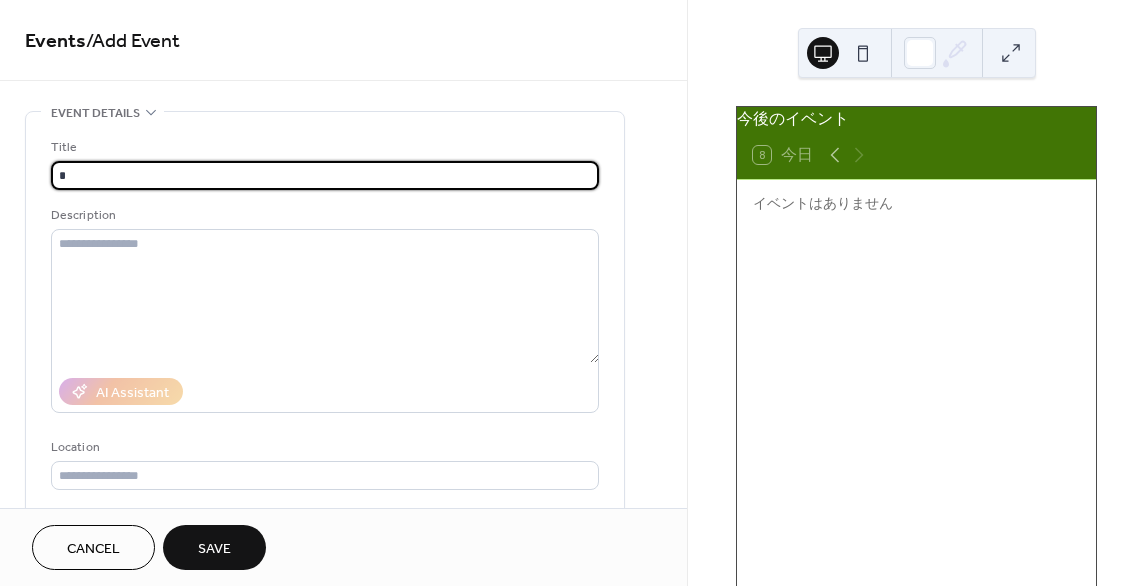 type on "*" 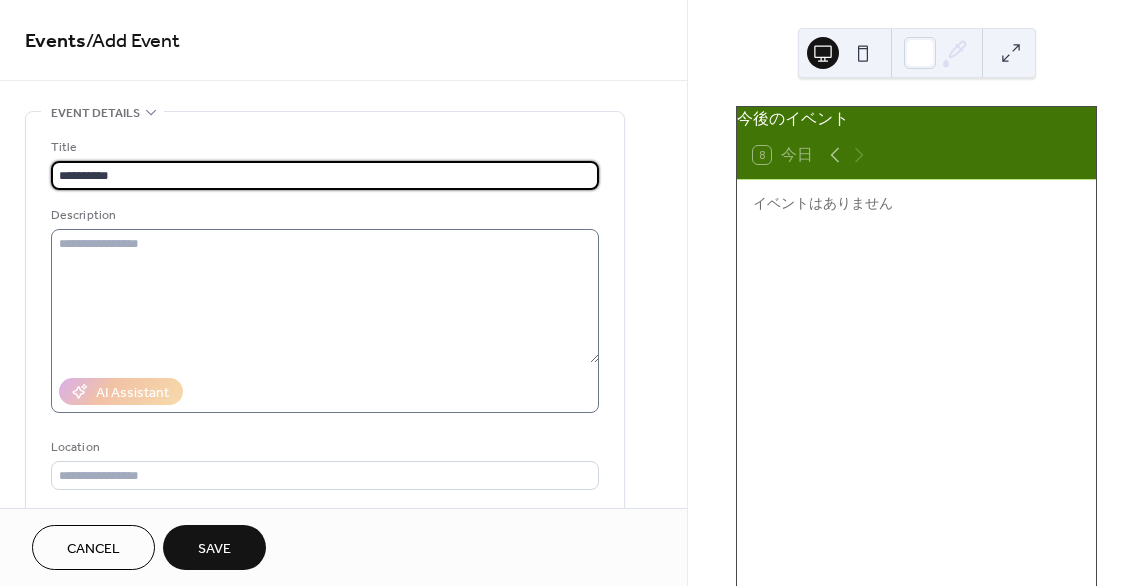 type on "**********" 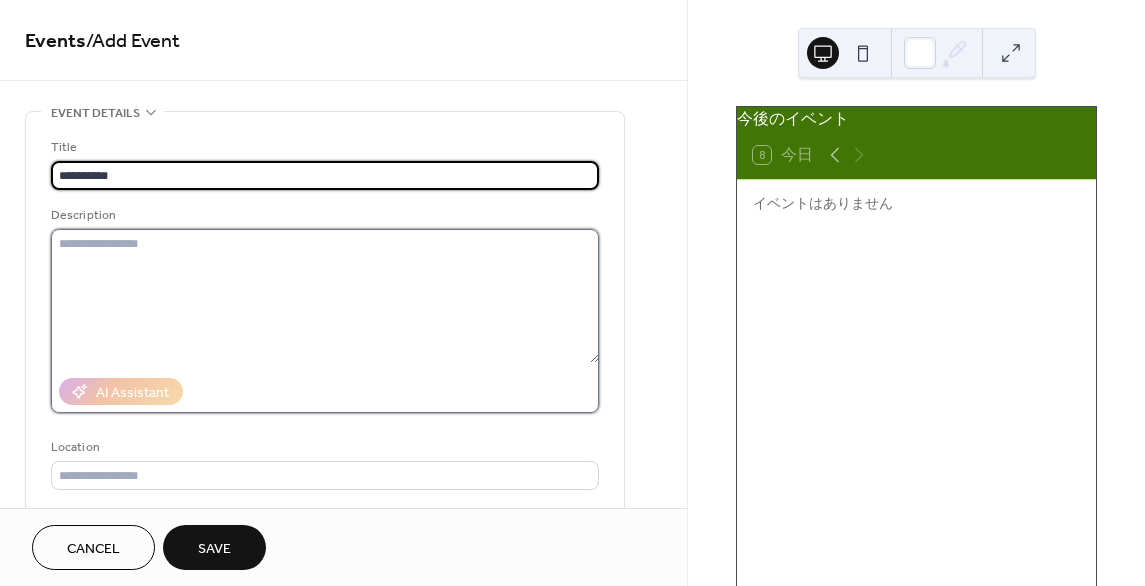 click at bounding box center [325, 296] 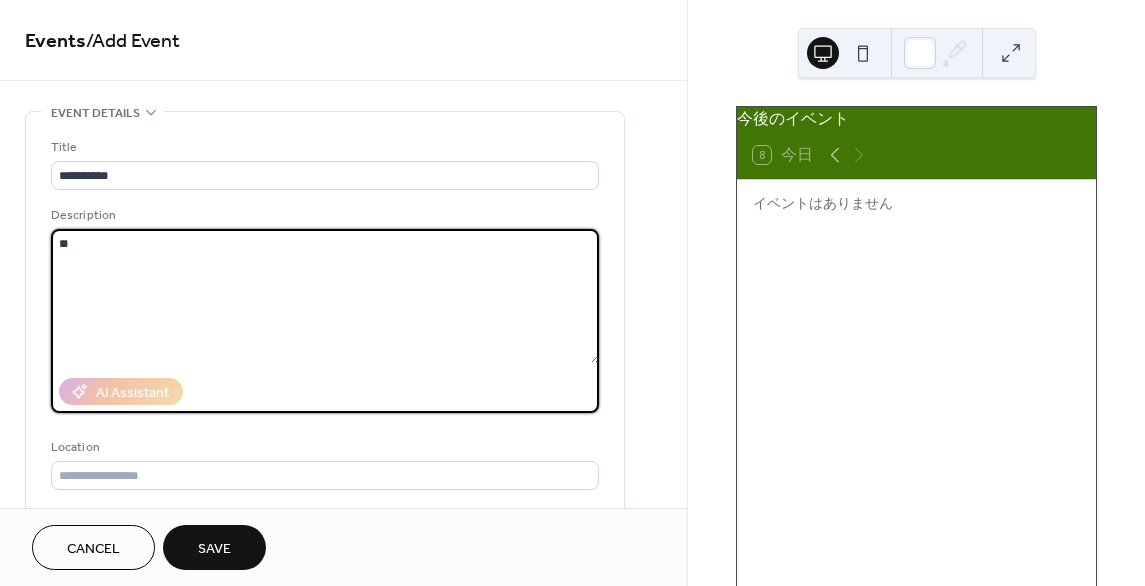 type on "*" 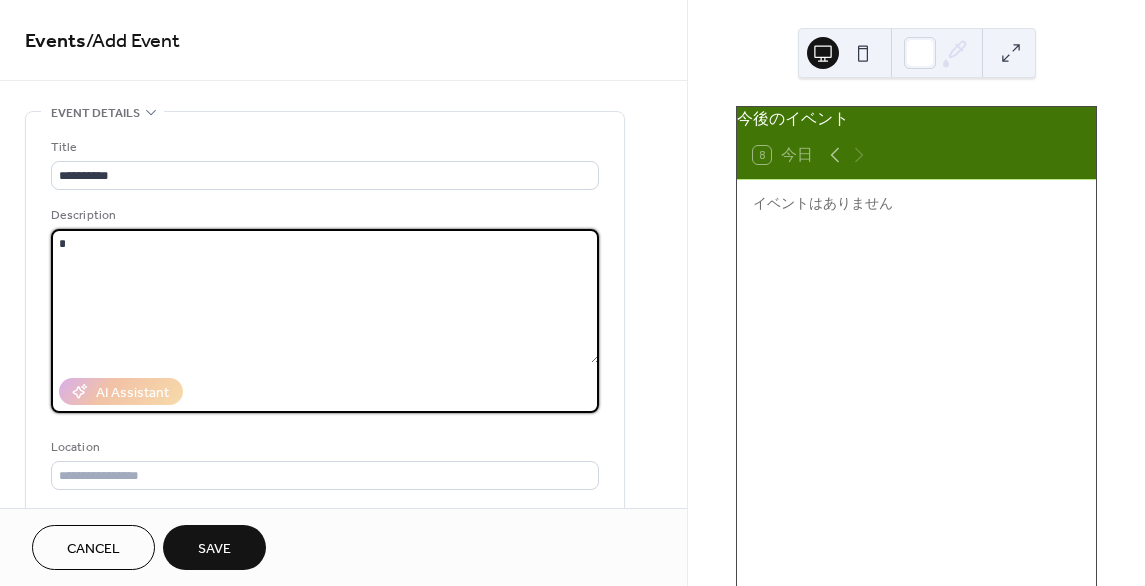 type on "*" 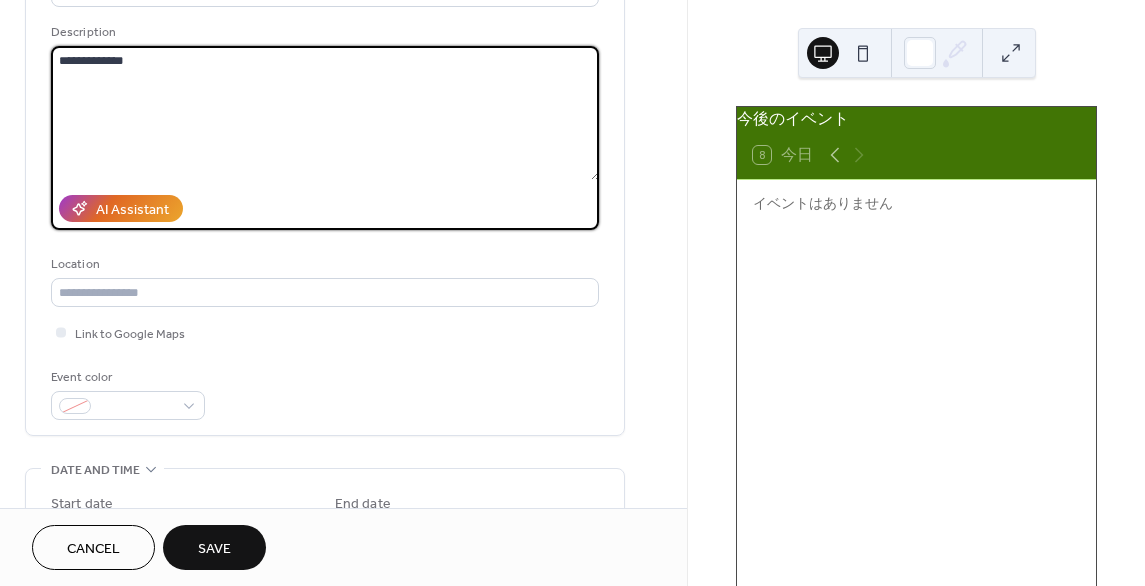 scroll, scrollTop: 200, scrollLeft: 0, axis: vertical 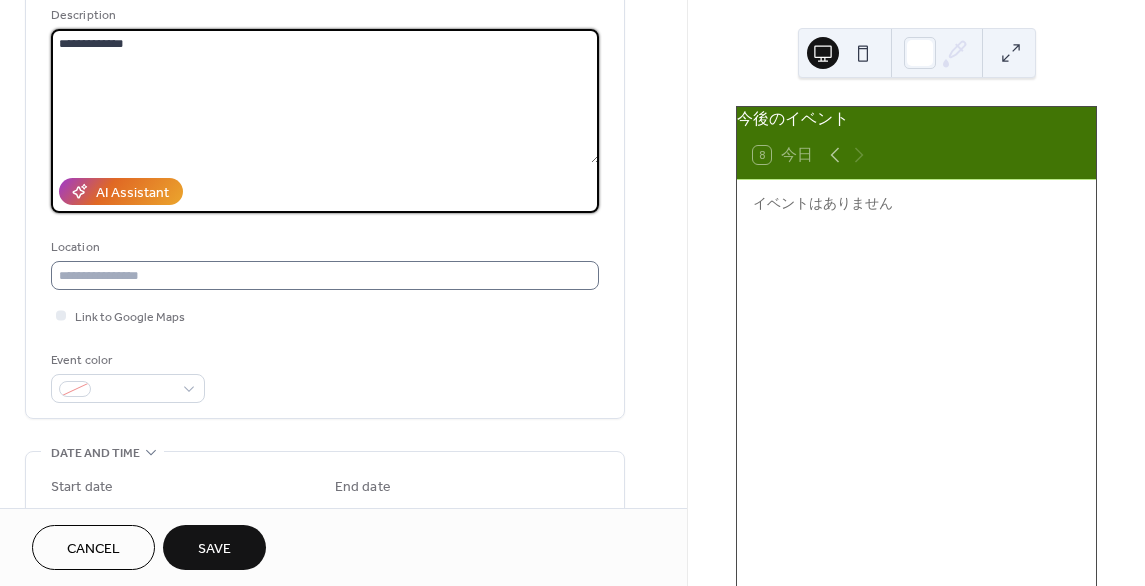 type on "**********" 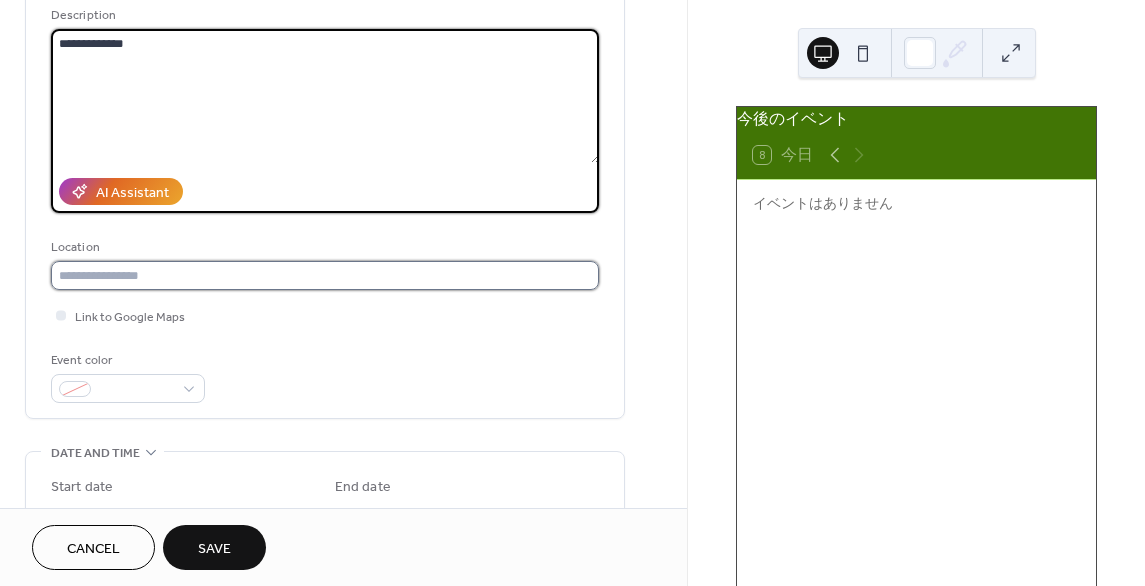 click at bounding box center (325, 275) 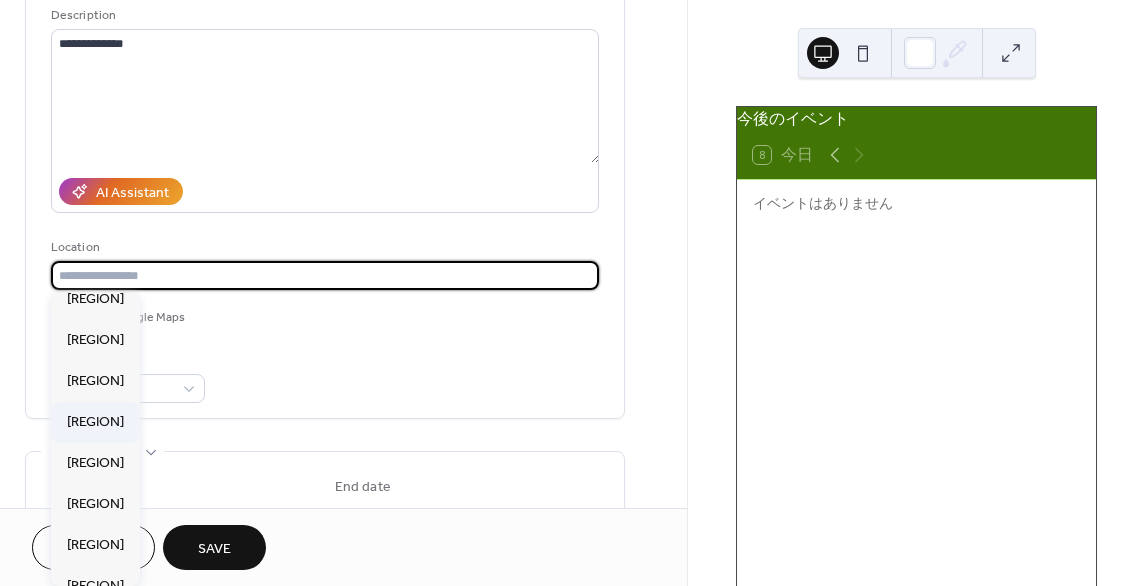 scroll, scrollTop: 100, scrollLeft: 0, axis: vertical 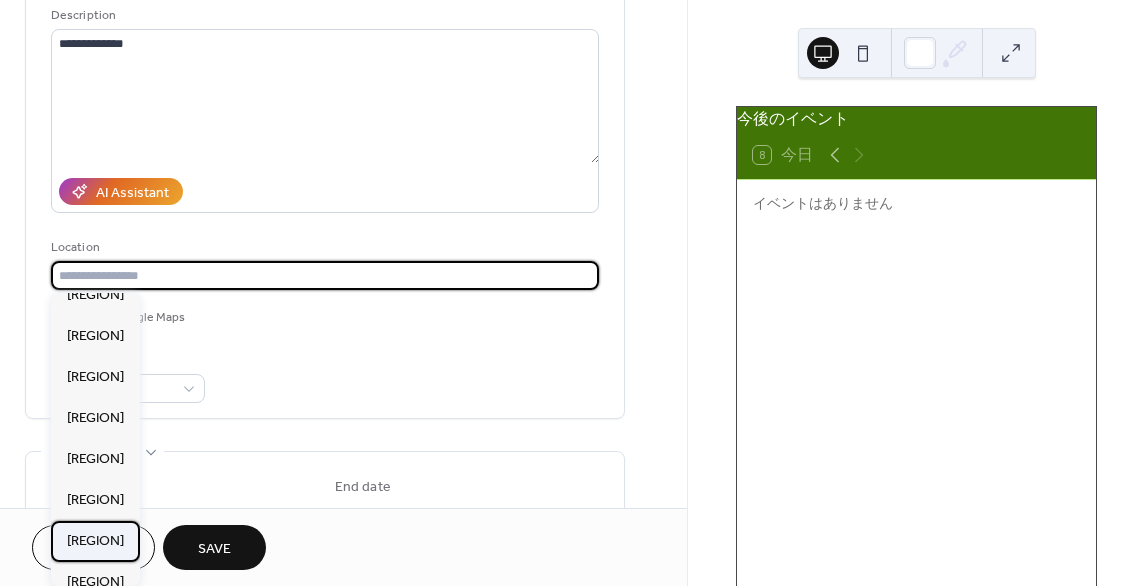 click on "熊本農業公園カントリーパーク" at bounding box center [95, 541] 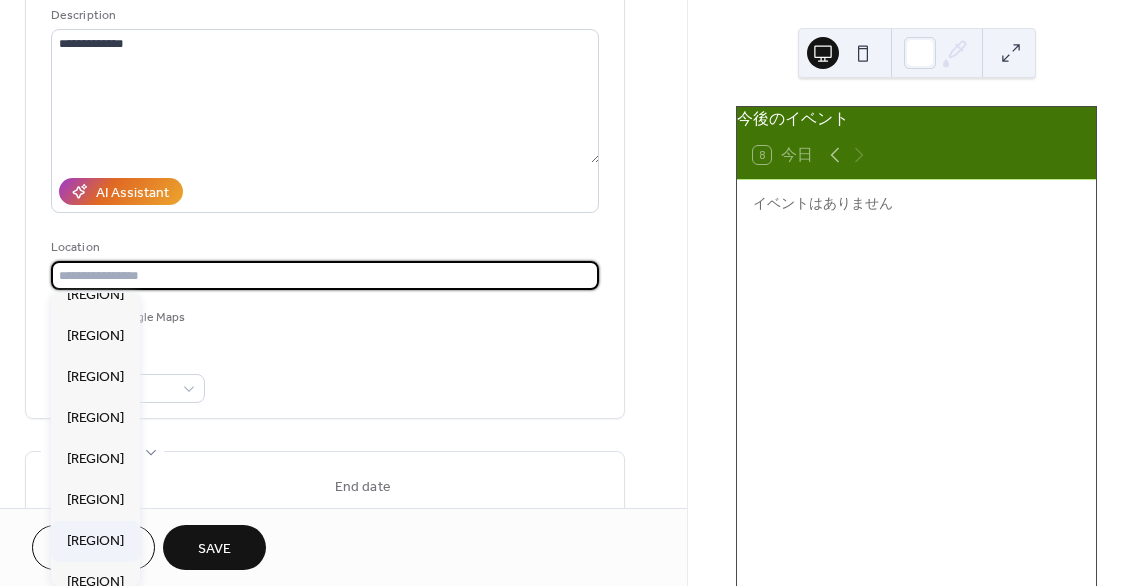 type on "**********" 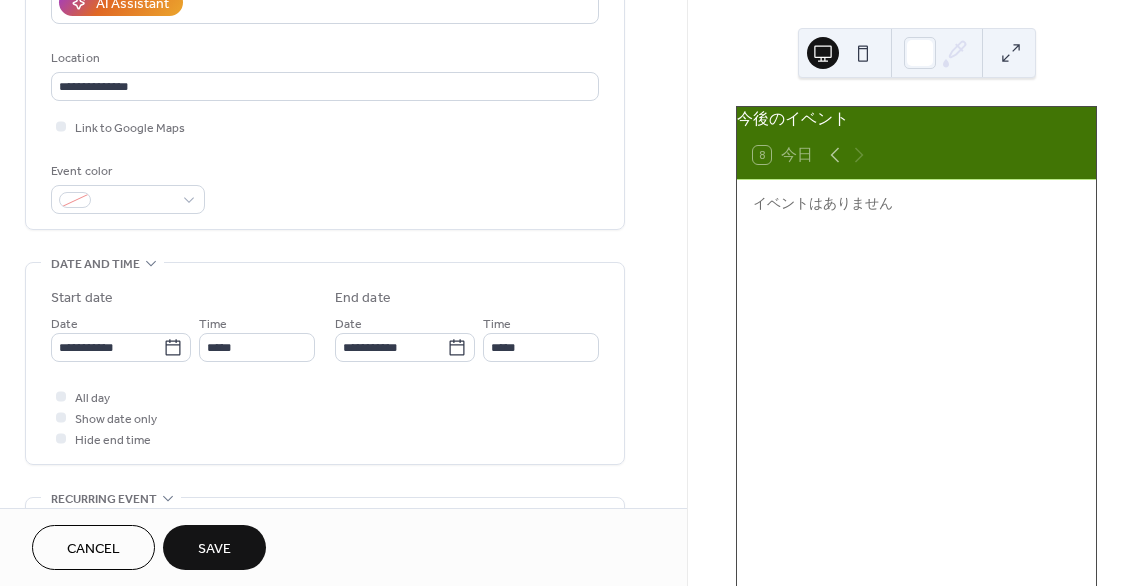 scroll, scrollTop: 400, scrollLeft: 0, axis: vertical 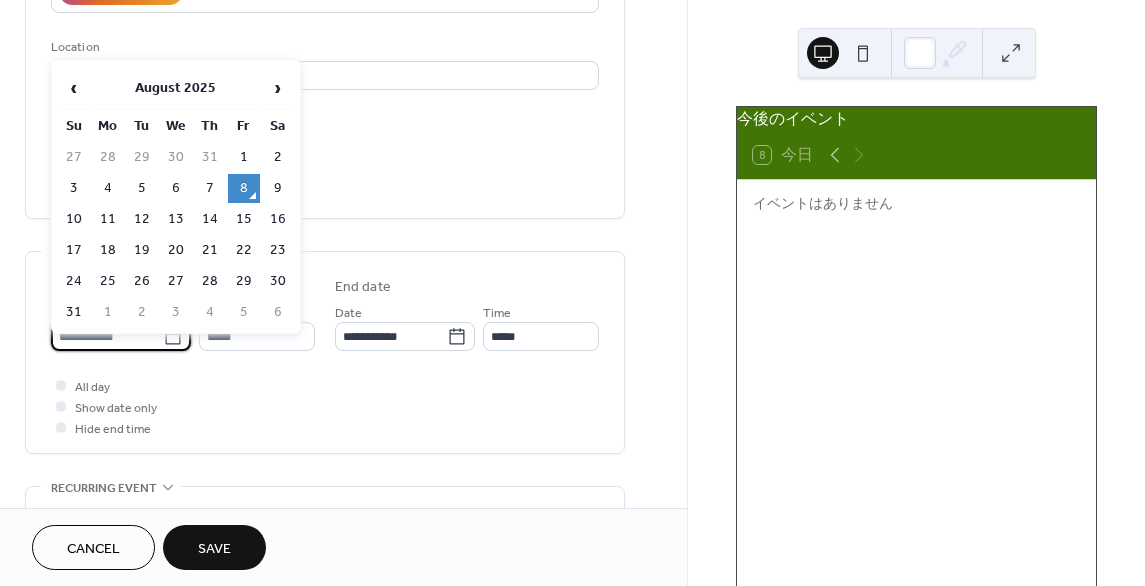 click on "**********" at bounding box center [107, 336] 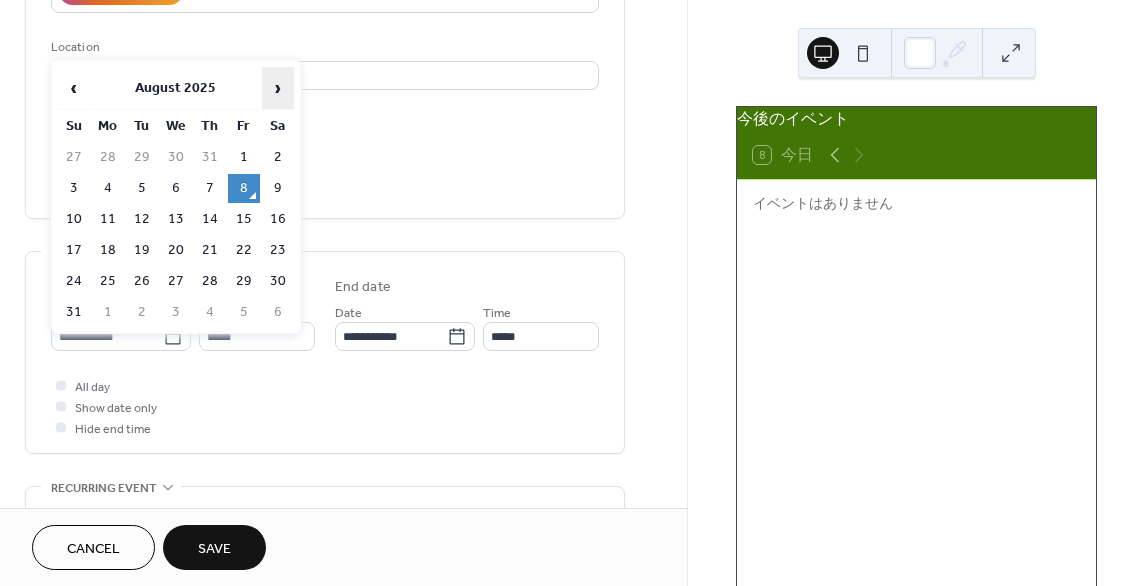 click on "›" at bounding box center (278, 88) 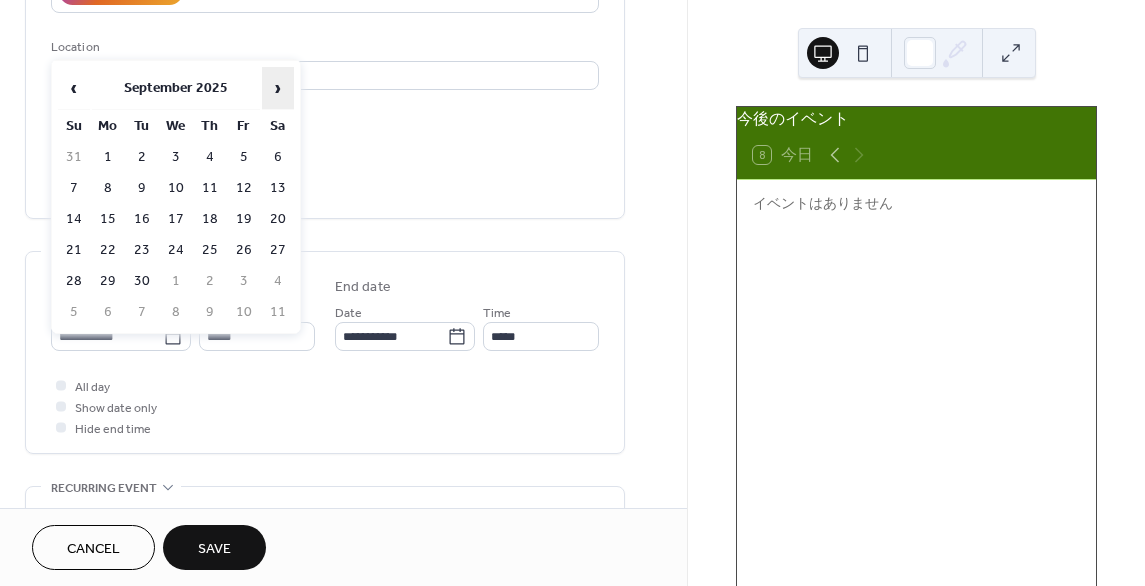 click on "›" at bounding box center (278, 88) 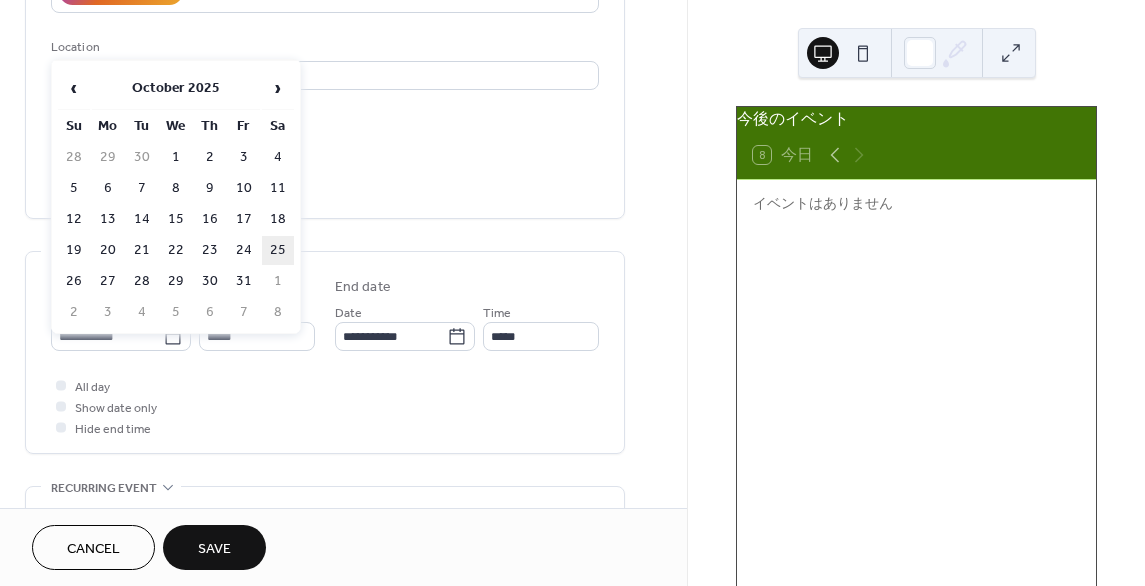click on "25" at bounding box center [278, 250] 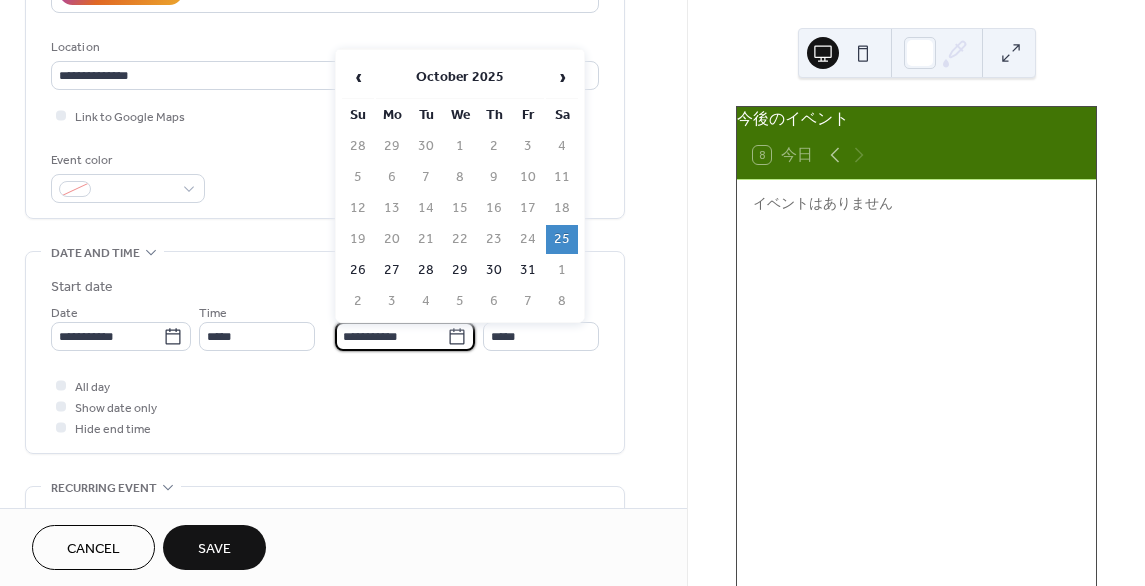 click on "**********" at bounding box center [391, 336] 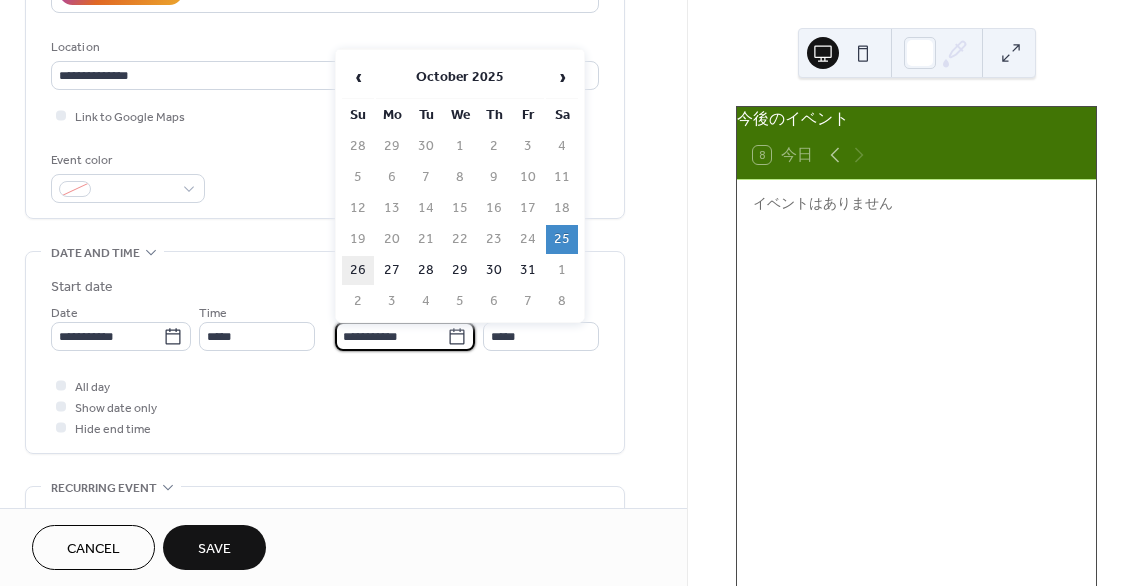 click on "26" at bounding box center [358, 270] 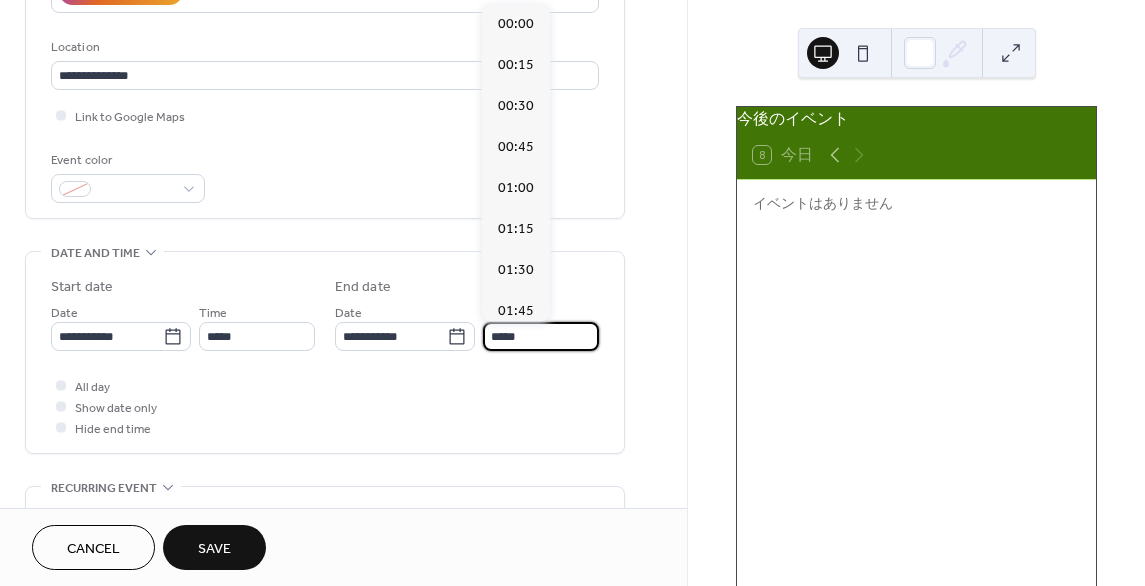 click on "*****" at bounding box center (541, 336) 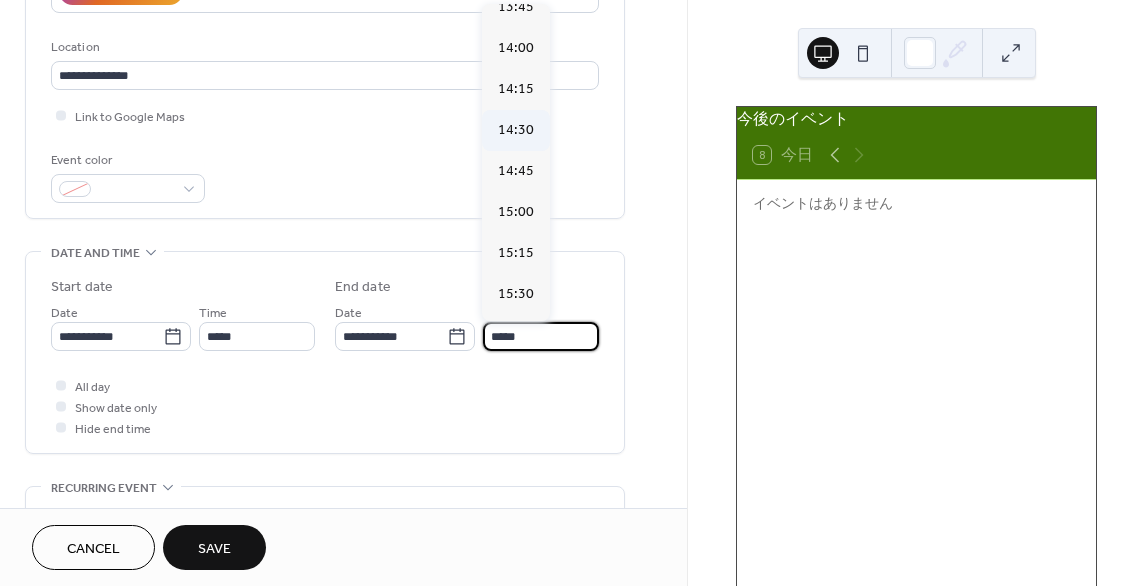 scroll, scrollTop: 2432, scrollLeft: 0, axis: vertical 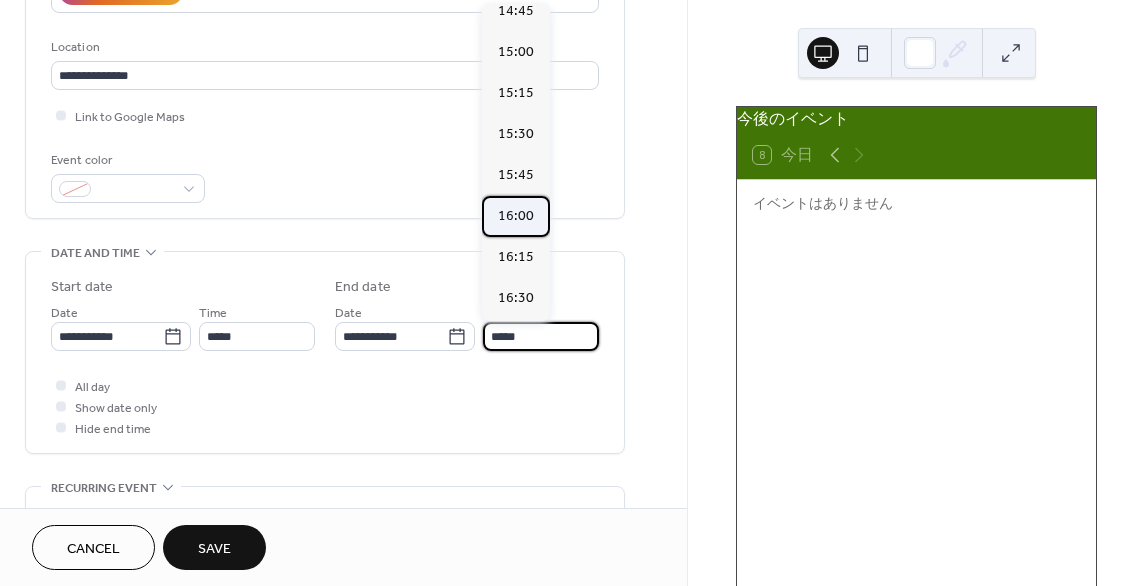 click on "16:00" at bounding box center (516, 216) 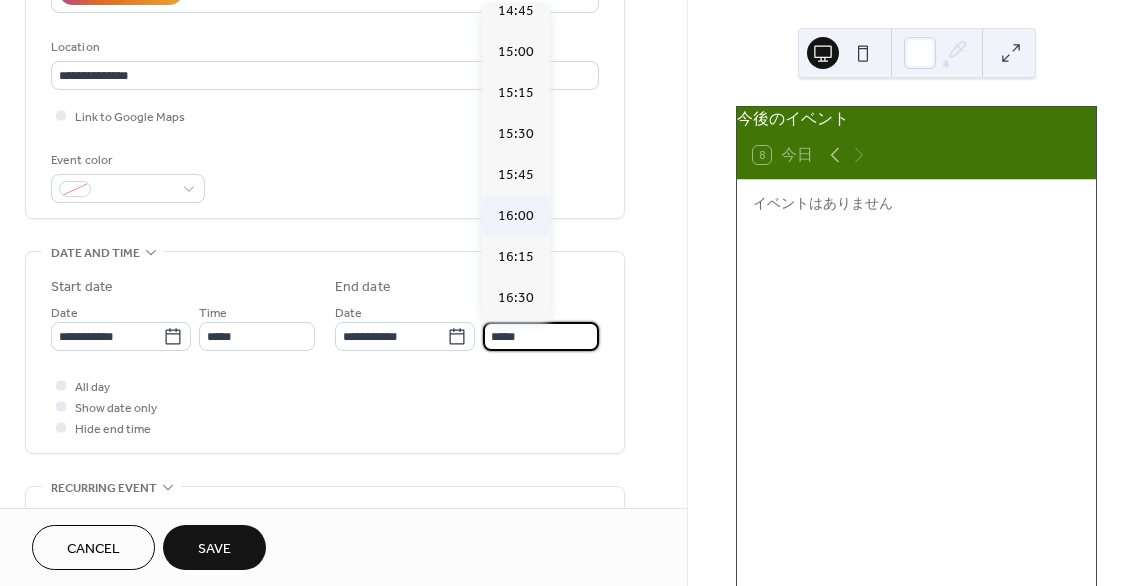 type on "*****" 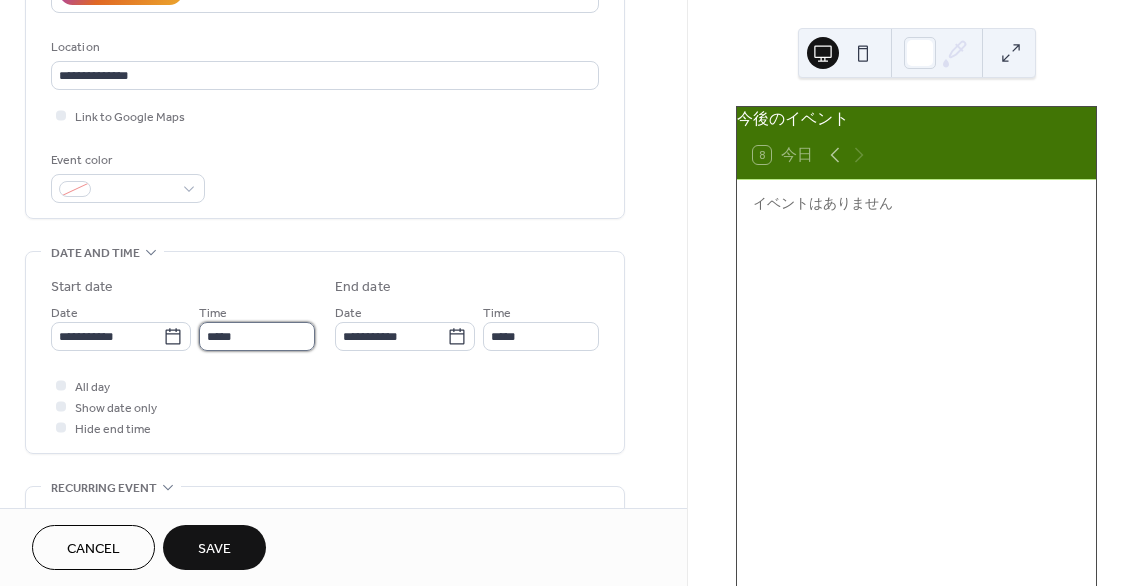 click on "*****" at bounding box center [257, 336] 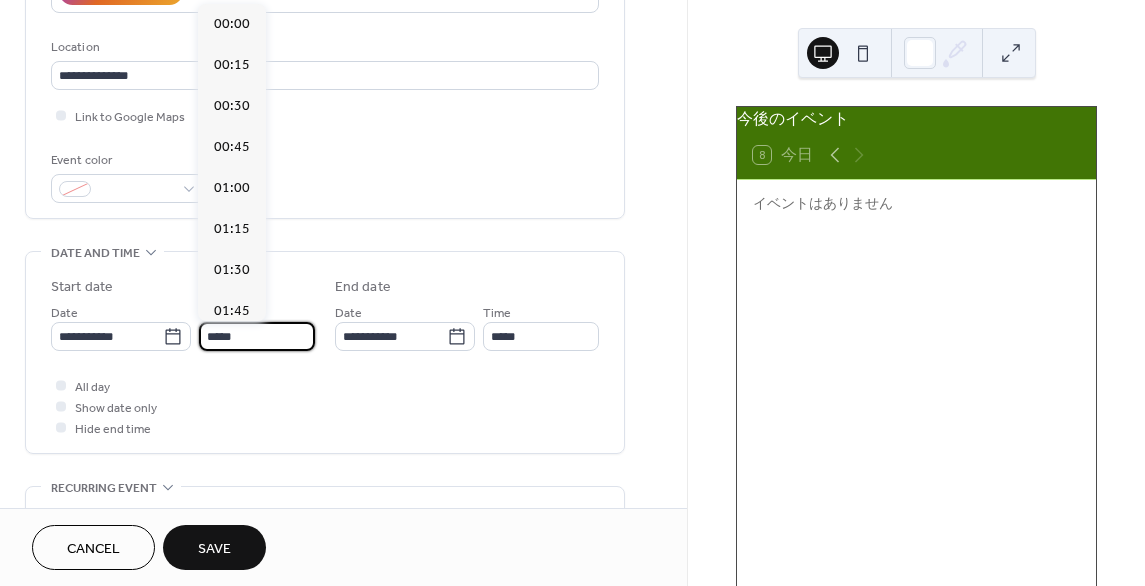 scroll, scrollTop: 1968, scrollLeft: 0, axis: vertical 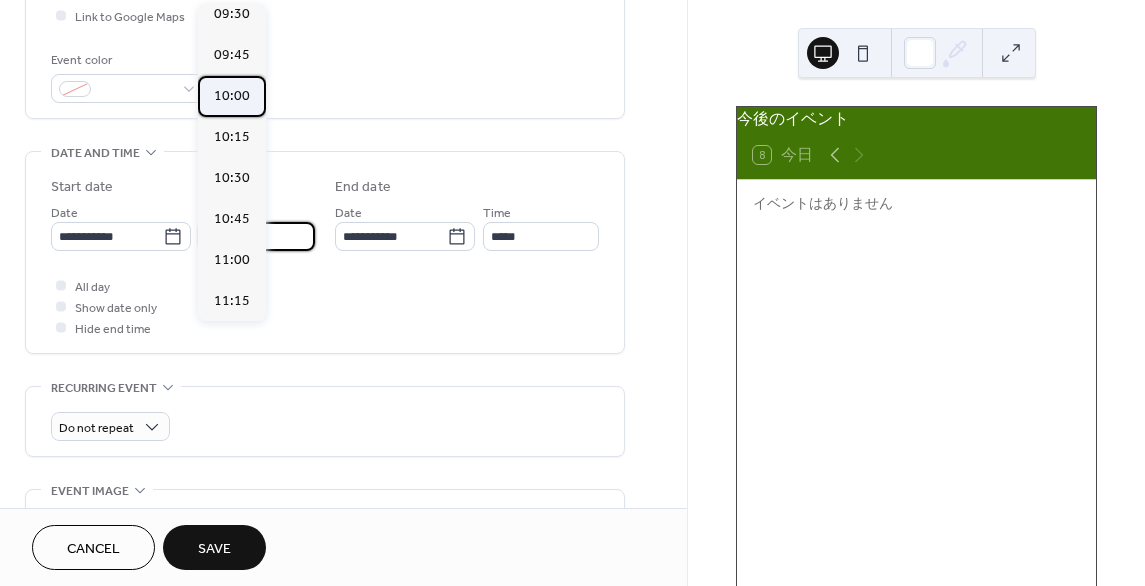 click on "10:00" at bounding box center [232, 96] 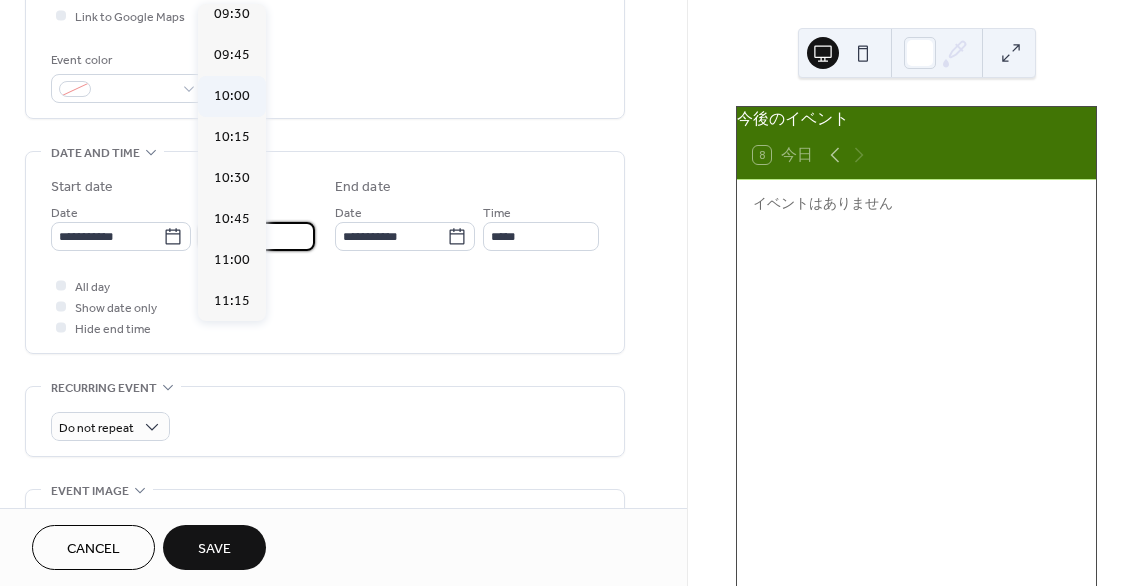 type on "*****" 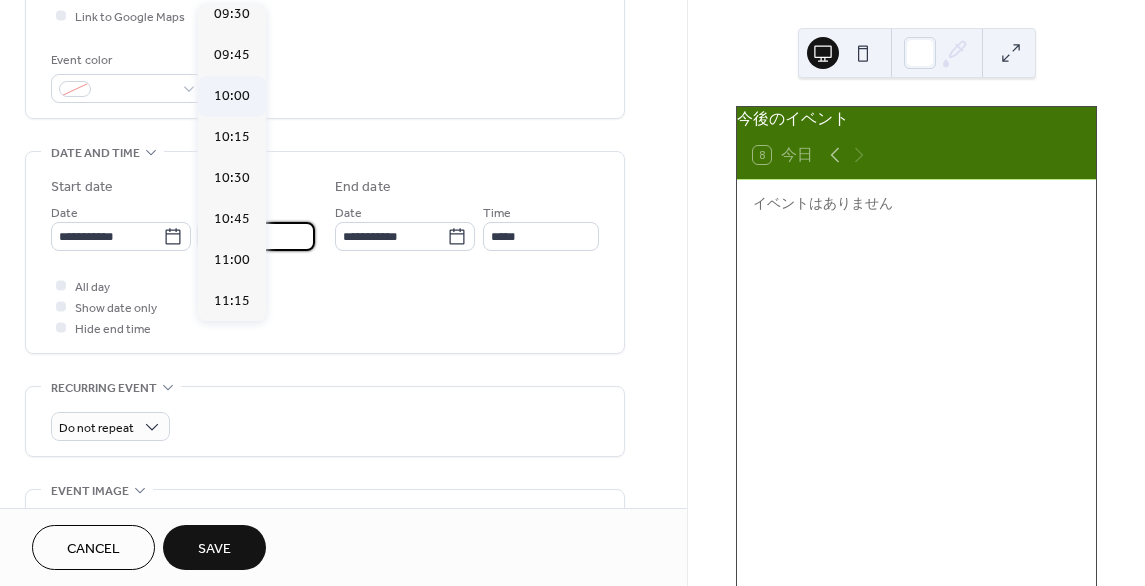type on "*****" 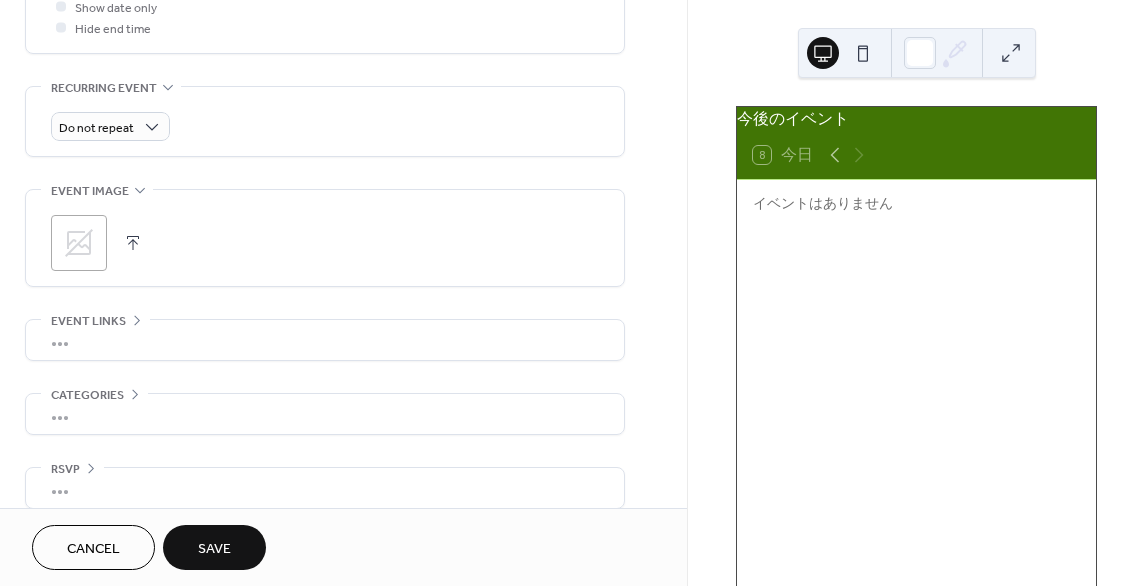 scroll, scrollTop: 815, scrollLeft: 0, axis: vertical 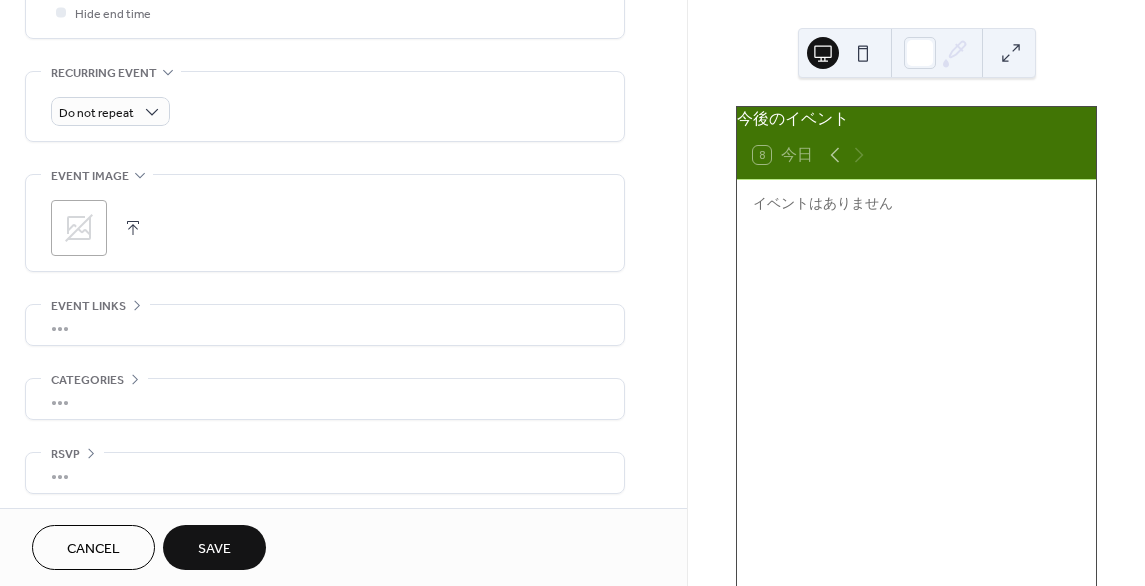 click on "Save" at bounding box center [214, 547] 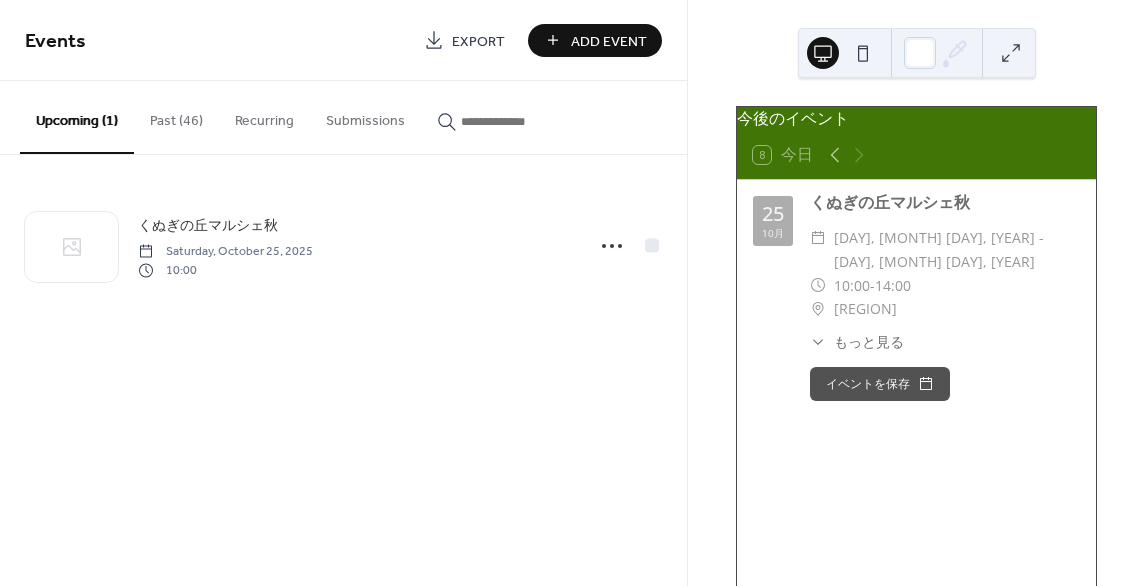 click on "もっと見る" at bounding box center (869, 341) 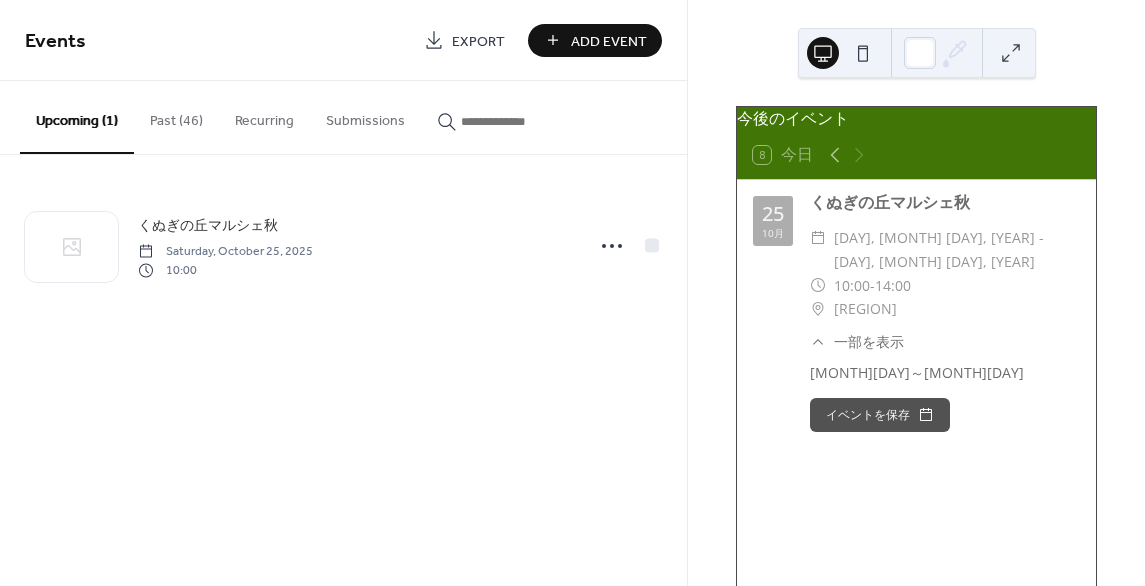 click on "一部を表示" at bounding box center [869, 341] 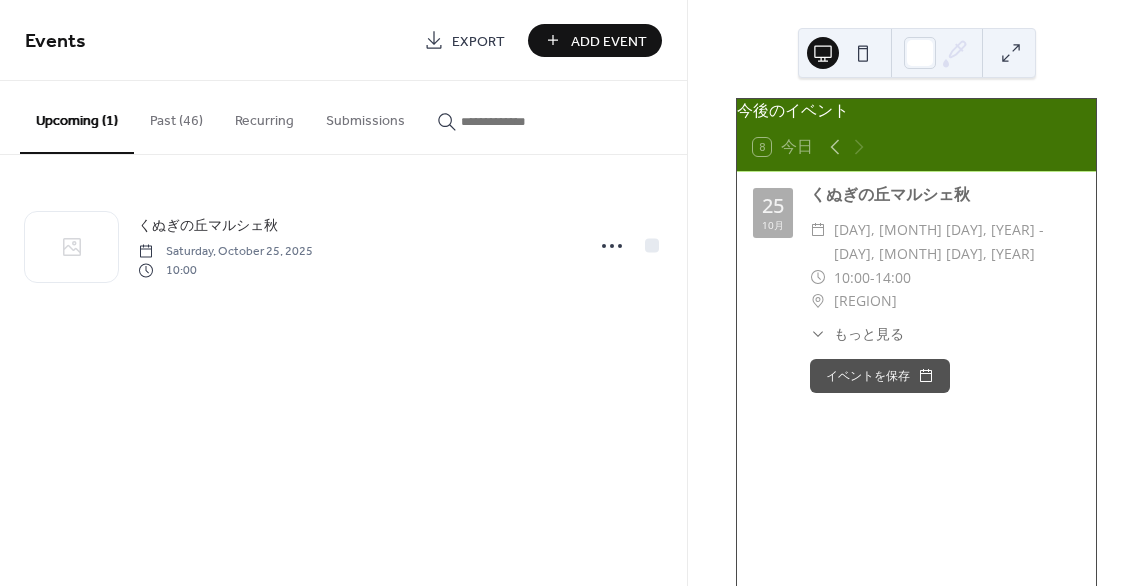 scroll, scrollTop: 0, scrollLeft: 0, axis: both 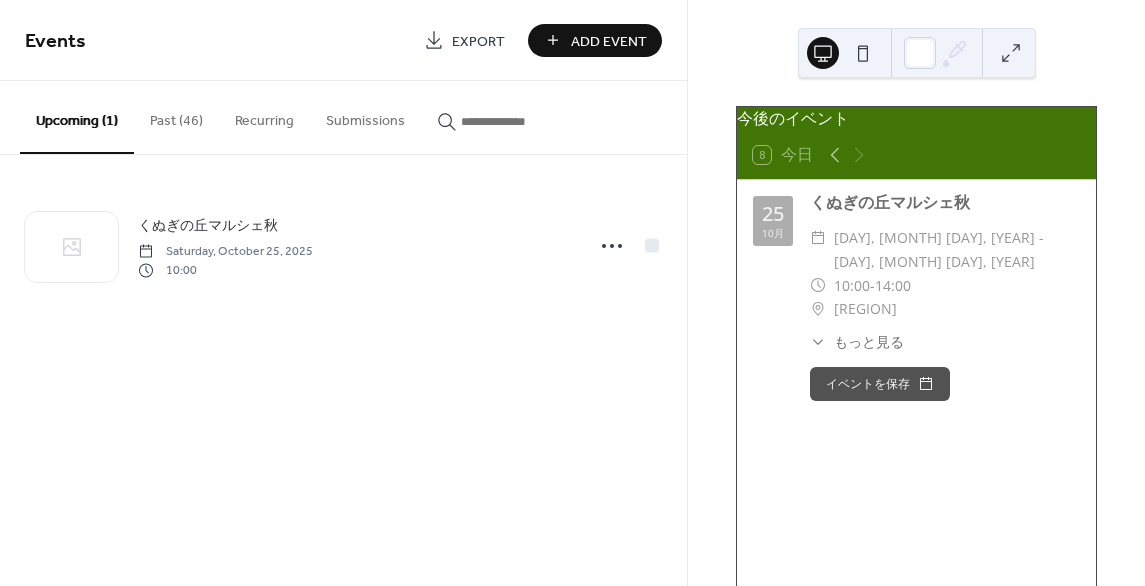 click on "イベントを保存" at bounding box center (880, 384) 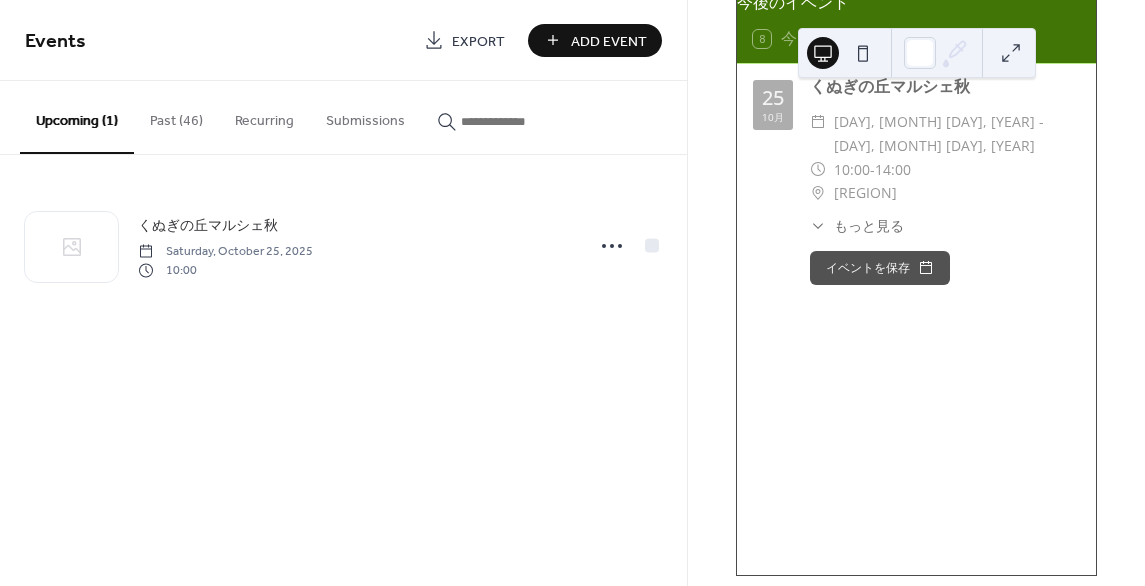 scroll, scrollTop: 138, scrollLeft: 0, axis: vertical 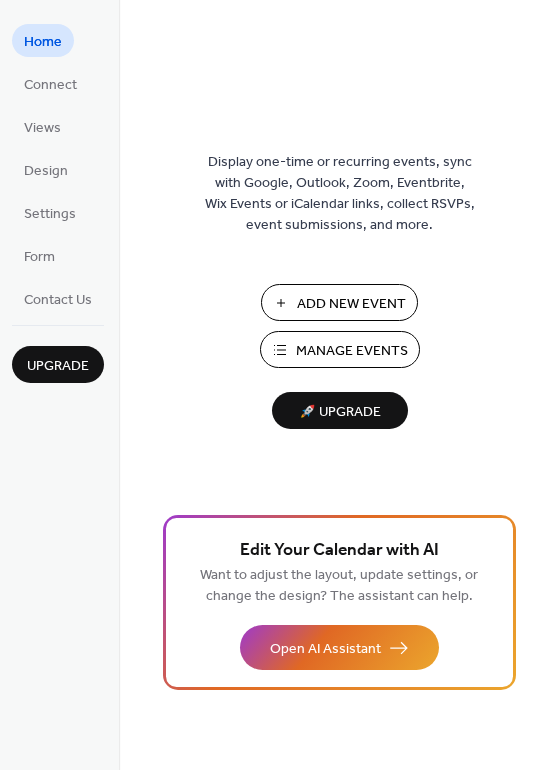 click on "Manage Events" at bounding box center (352, 351) 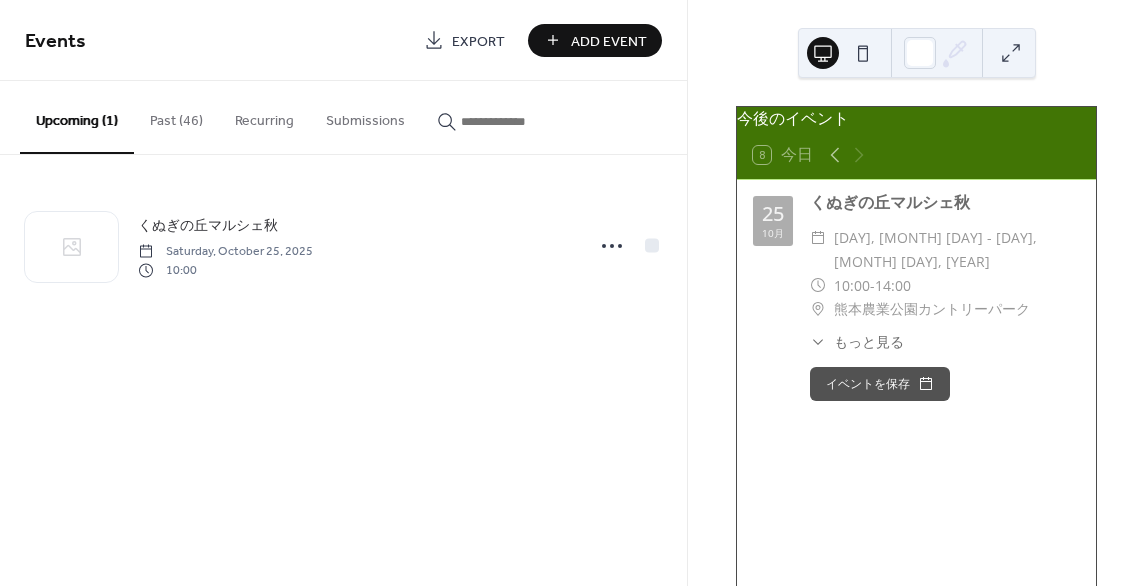 scroll, scrollTop: 0, scrollLeft: 0, axis: both 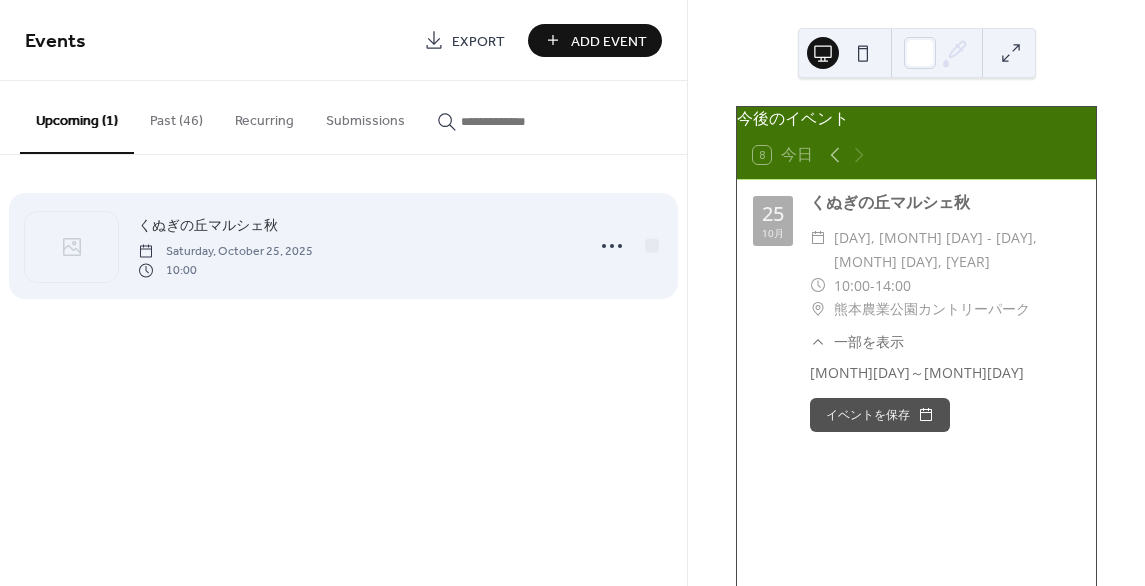 click on "くぬぎの丘マルシェ秋 Saturday, [DATE] [TIME]" at bounding box center [355, 246] 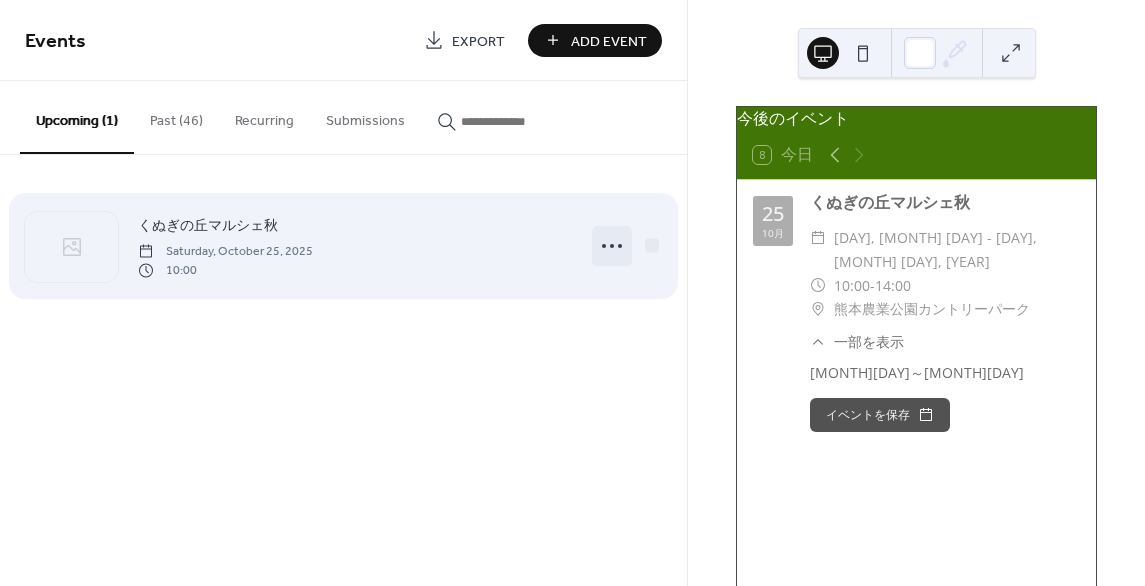 click 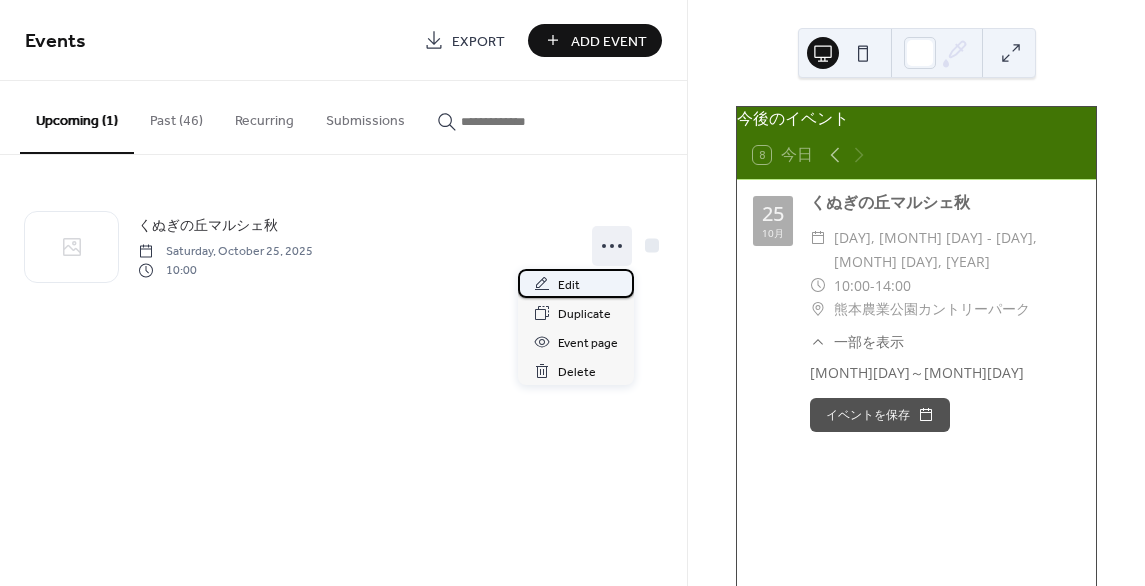 click on "Edit" at bounding box center (569, 285) 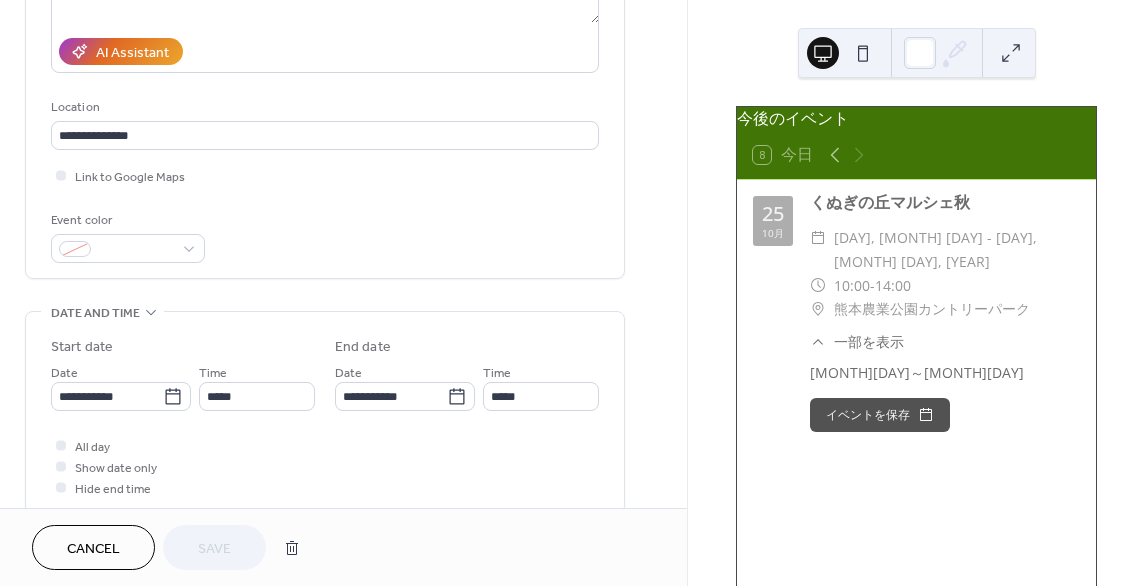 scroll, scrollTop: 400, scrollLeft: 0, axis: vertical 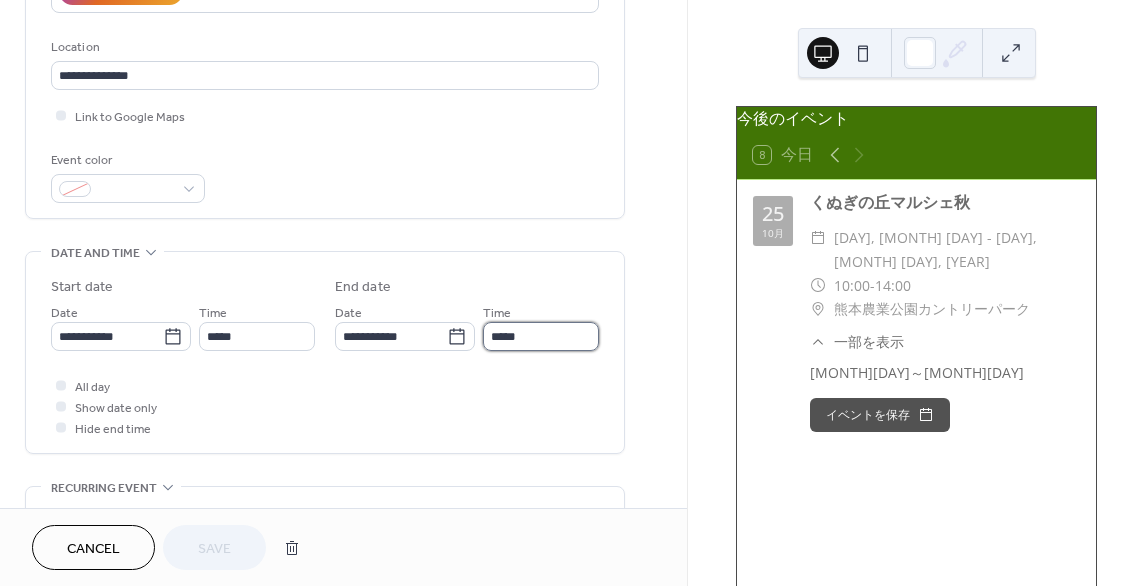 click on "*****" at bounding box center (541, 336) 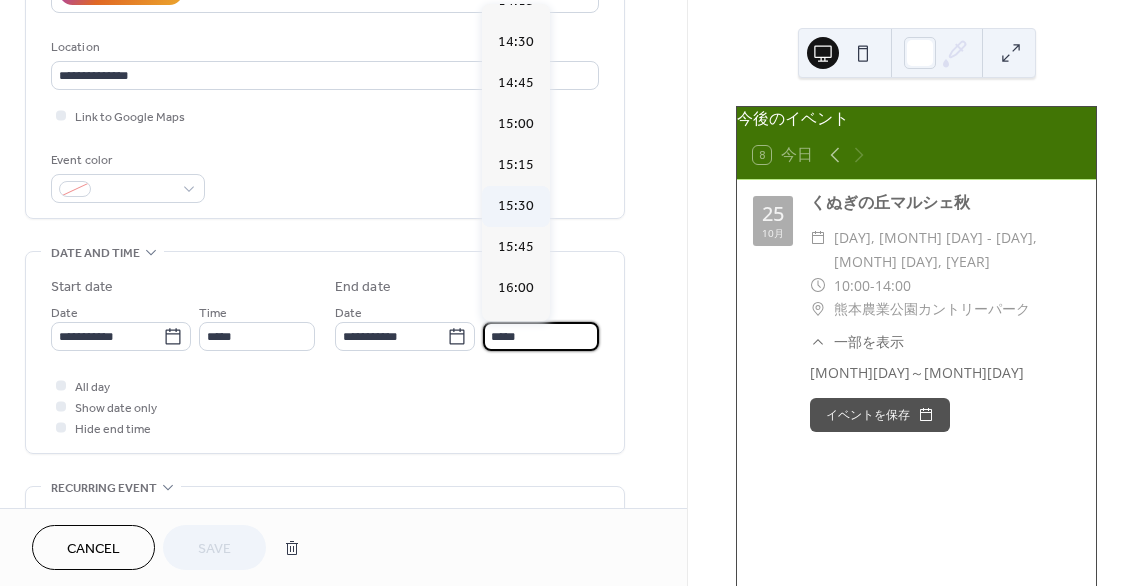 scroll, scrollTop: 2496, scrollLeft: 0, axis: vertical 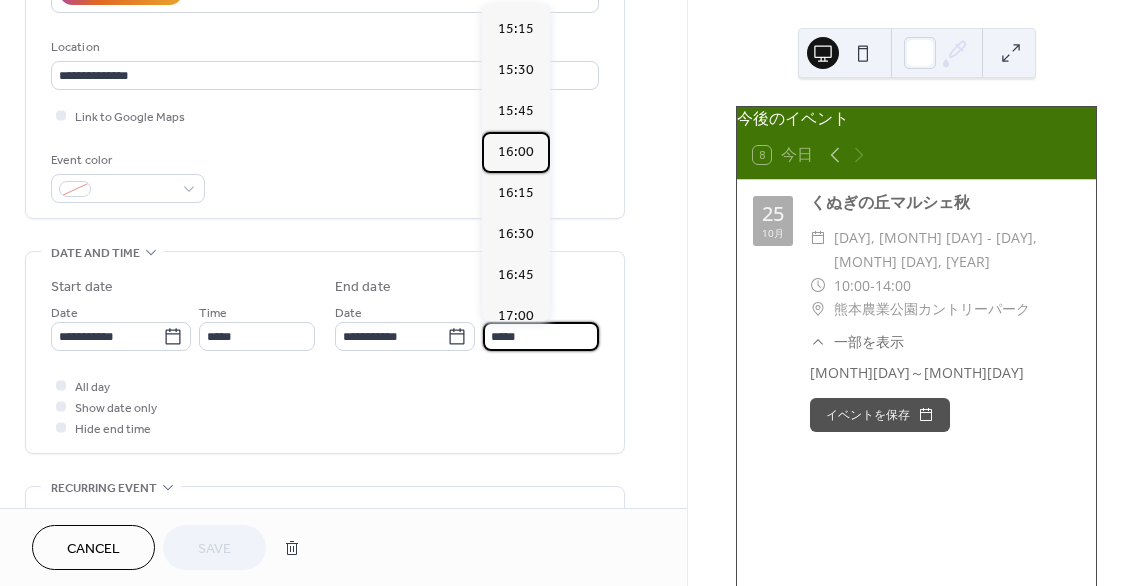 drag, startPoint x: 513, startPoint y: 153, endPoint x: 508, endPoint y: 162, distance: 10.29563 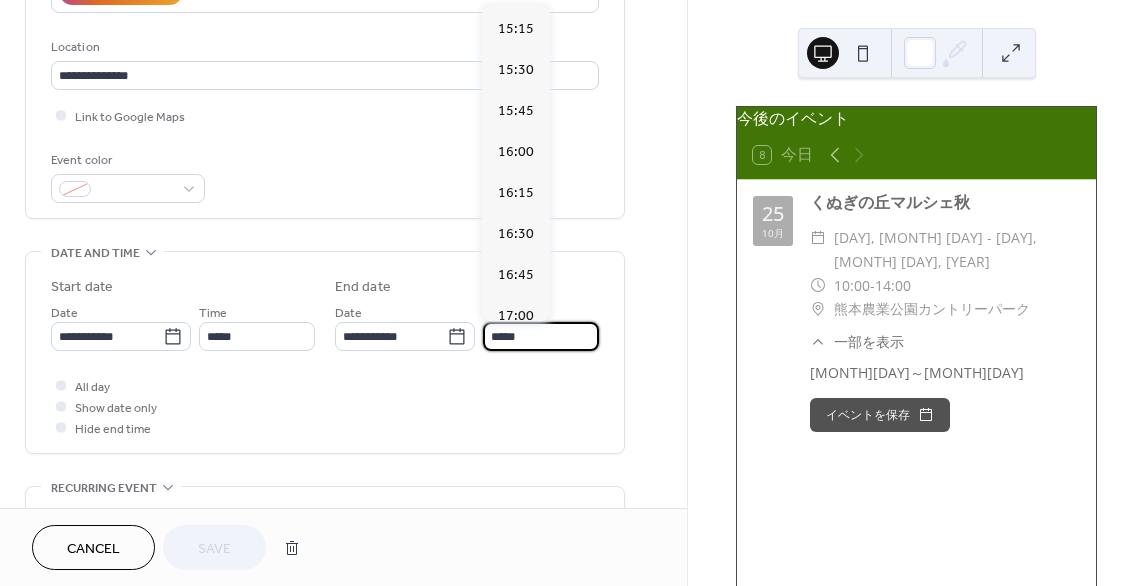 type on "*****" 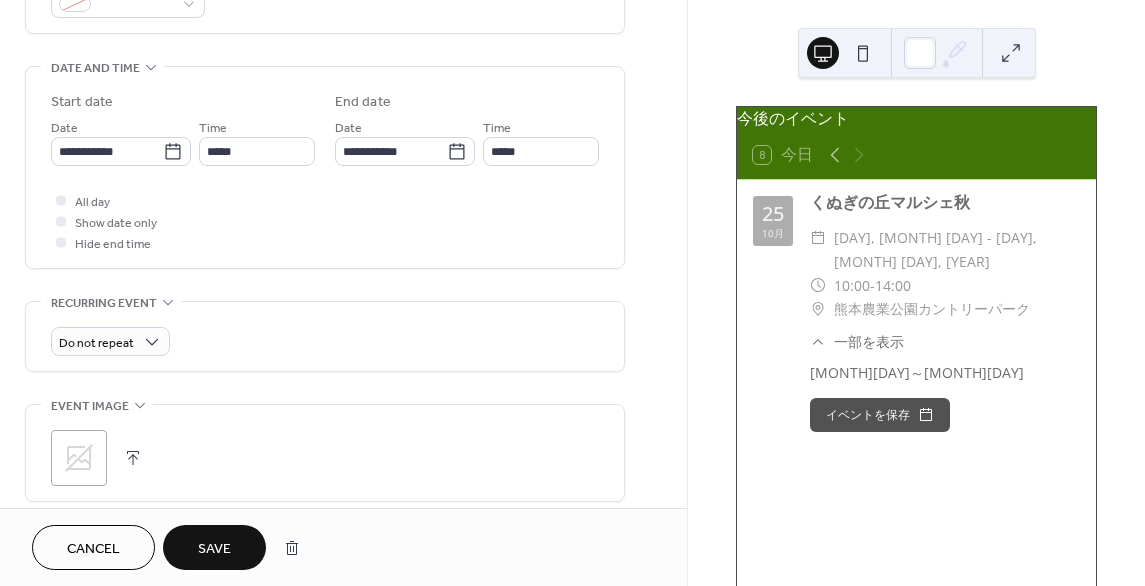 scroll, scrollTop: 600, scrollLeft: 0, axis: vertical 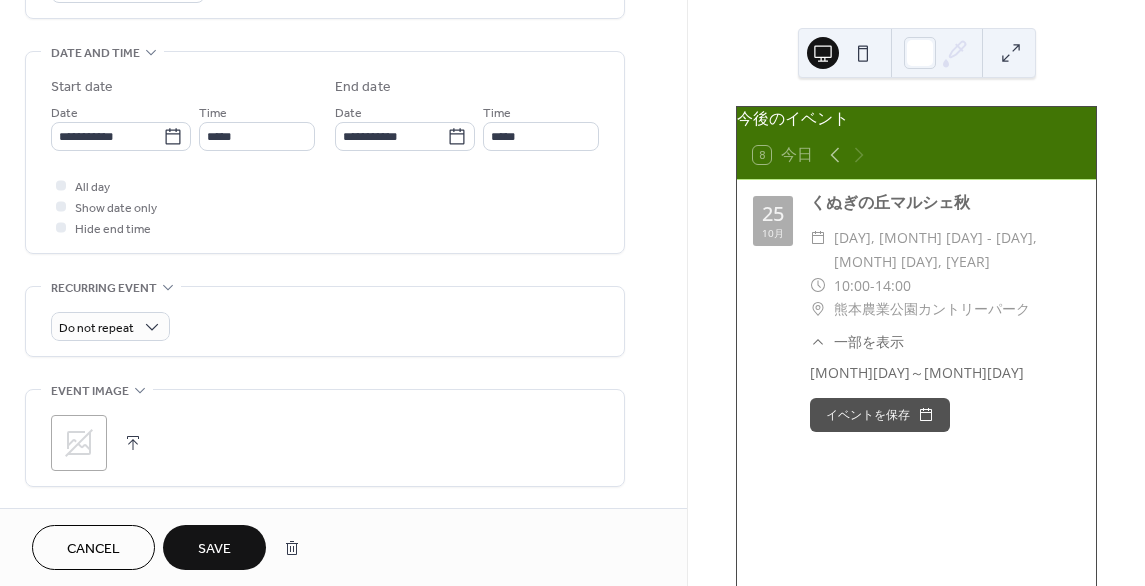 click on "Save" at bounding box center [214, 549] 